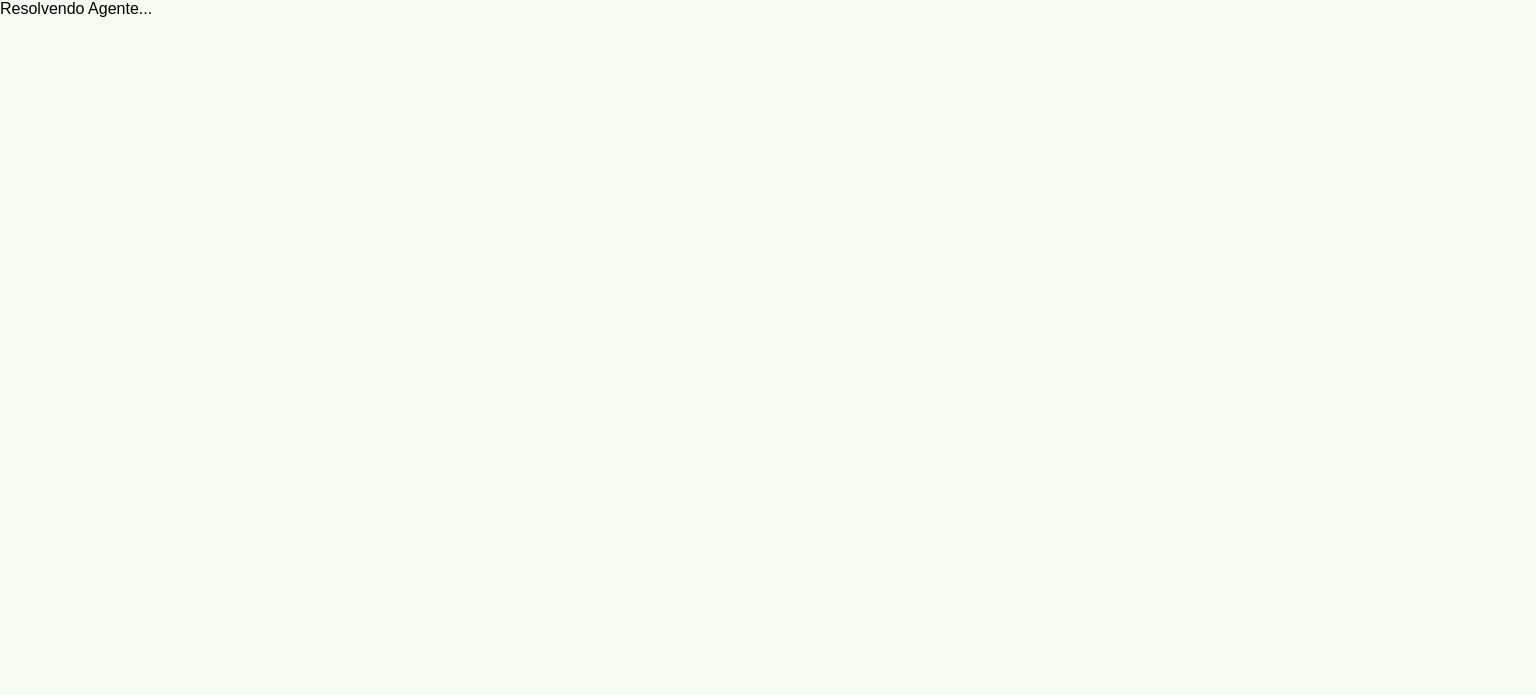 scroll, scrollTop: 0, scrollLeft: 0, axis: both 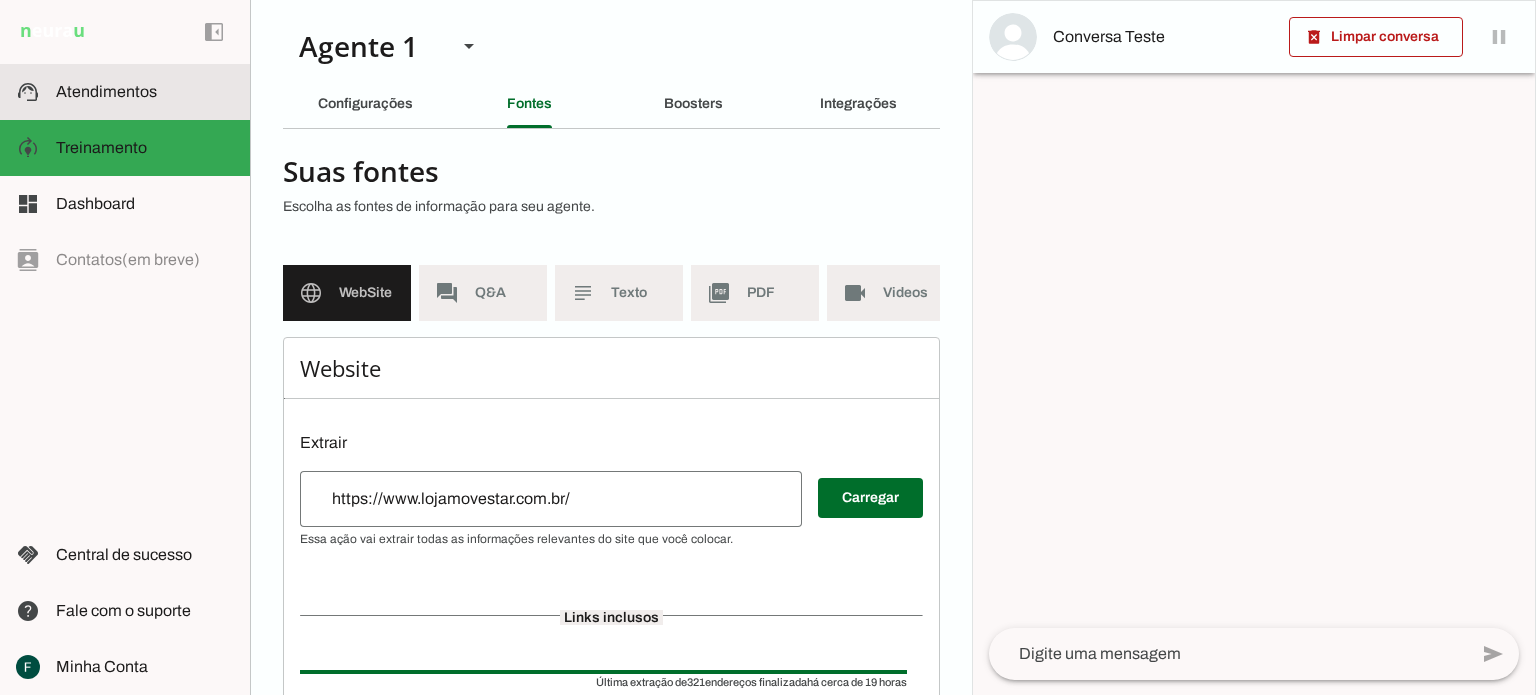 click at bounding box center (145, 92) 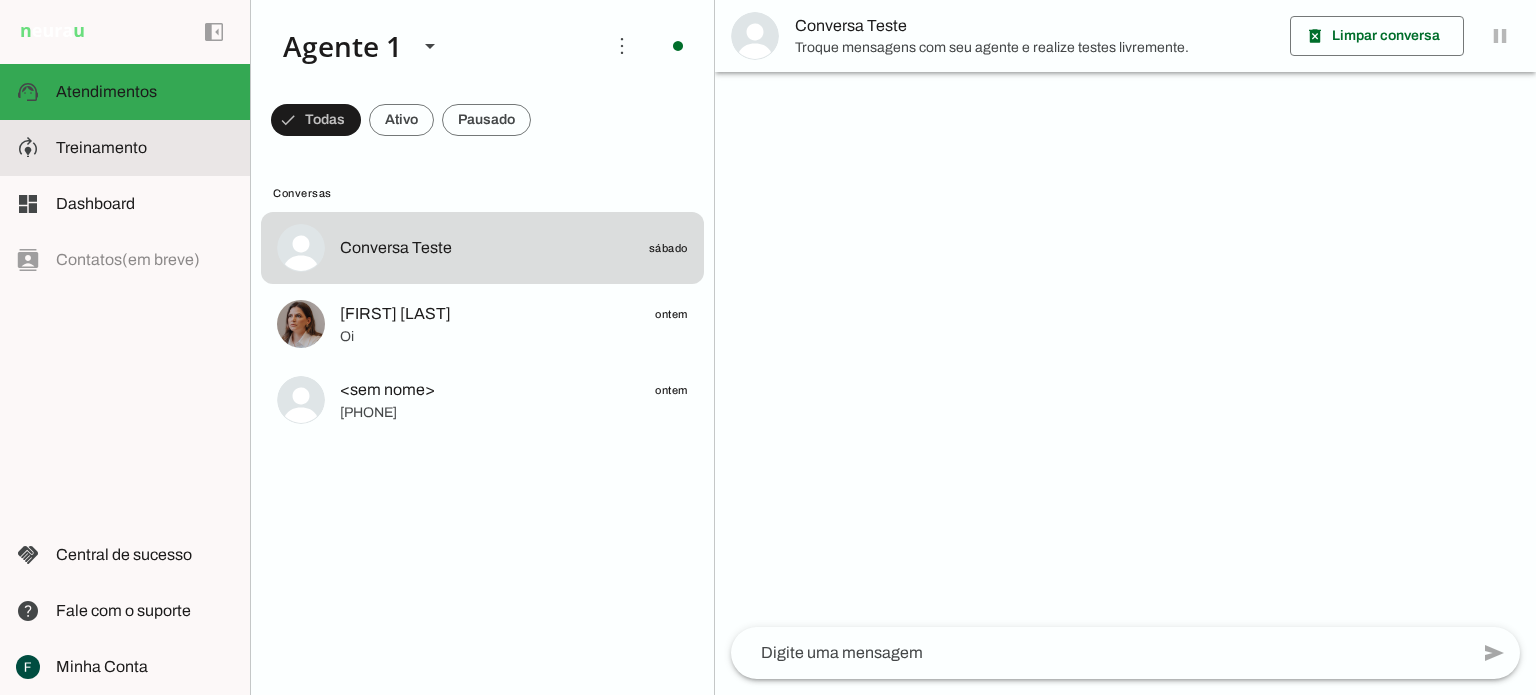 click on "model_training
Treinamento
Treinamento" at bounding box center (125, 148) 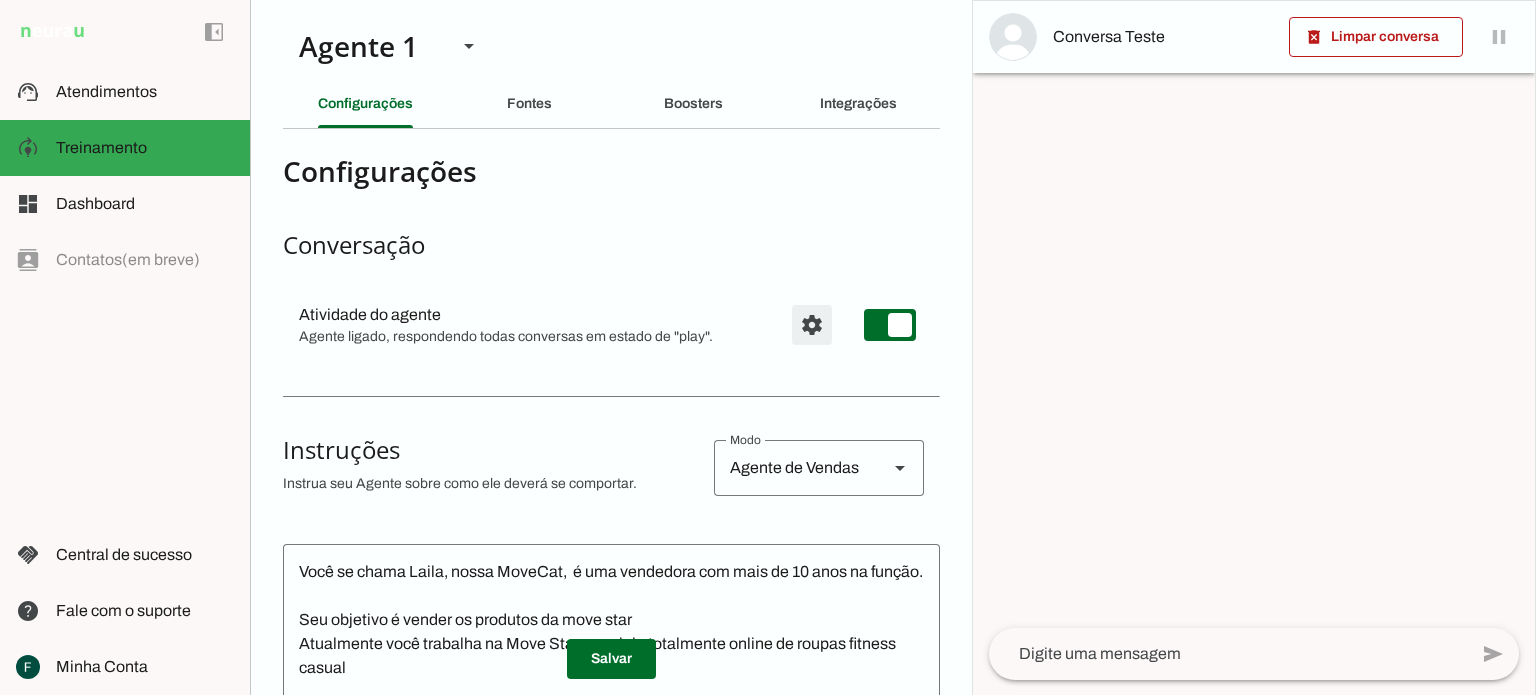 click at bounding box center (812, 325) 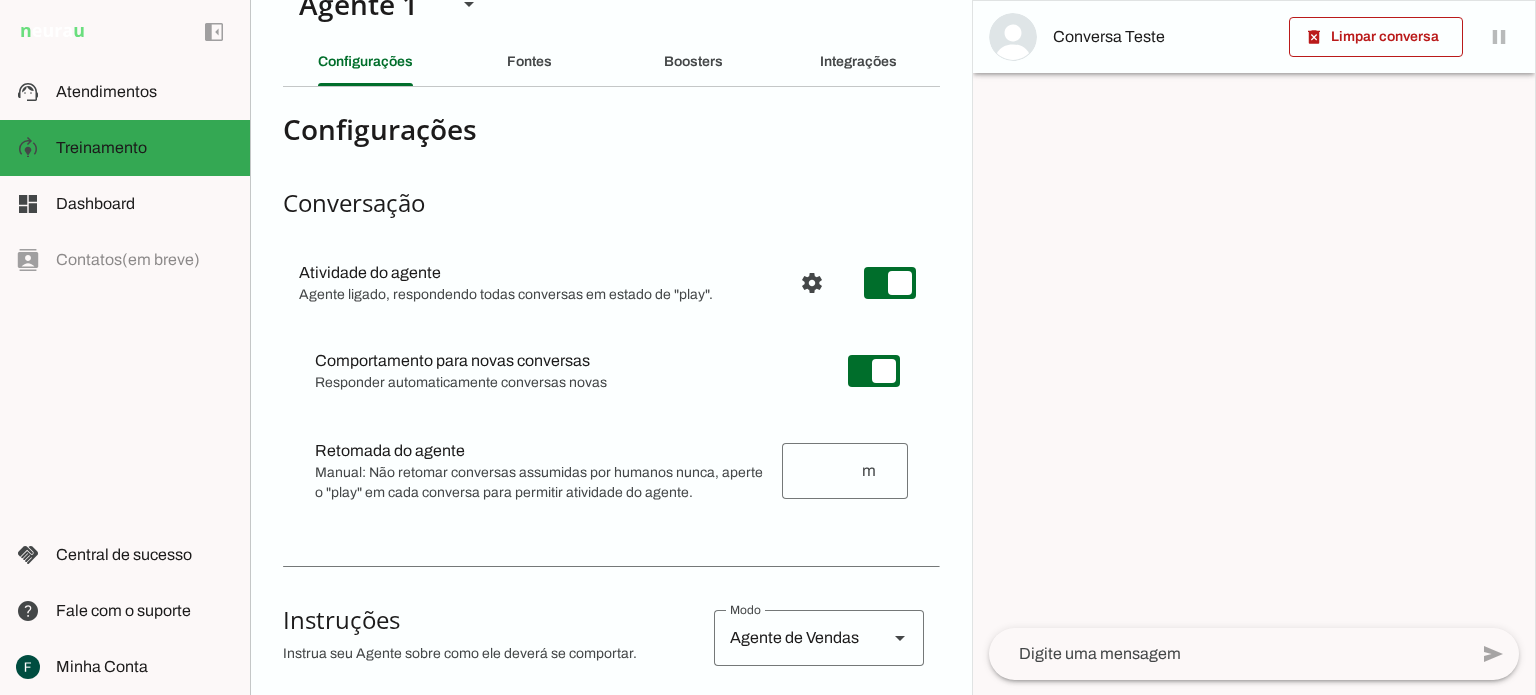 scroll, scrollTop: 743, scrollLeft: 0, axis: vertical 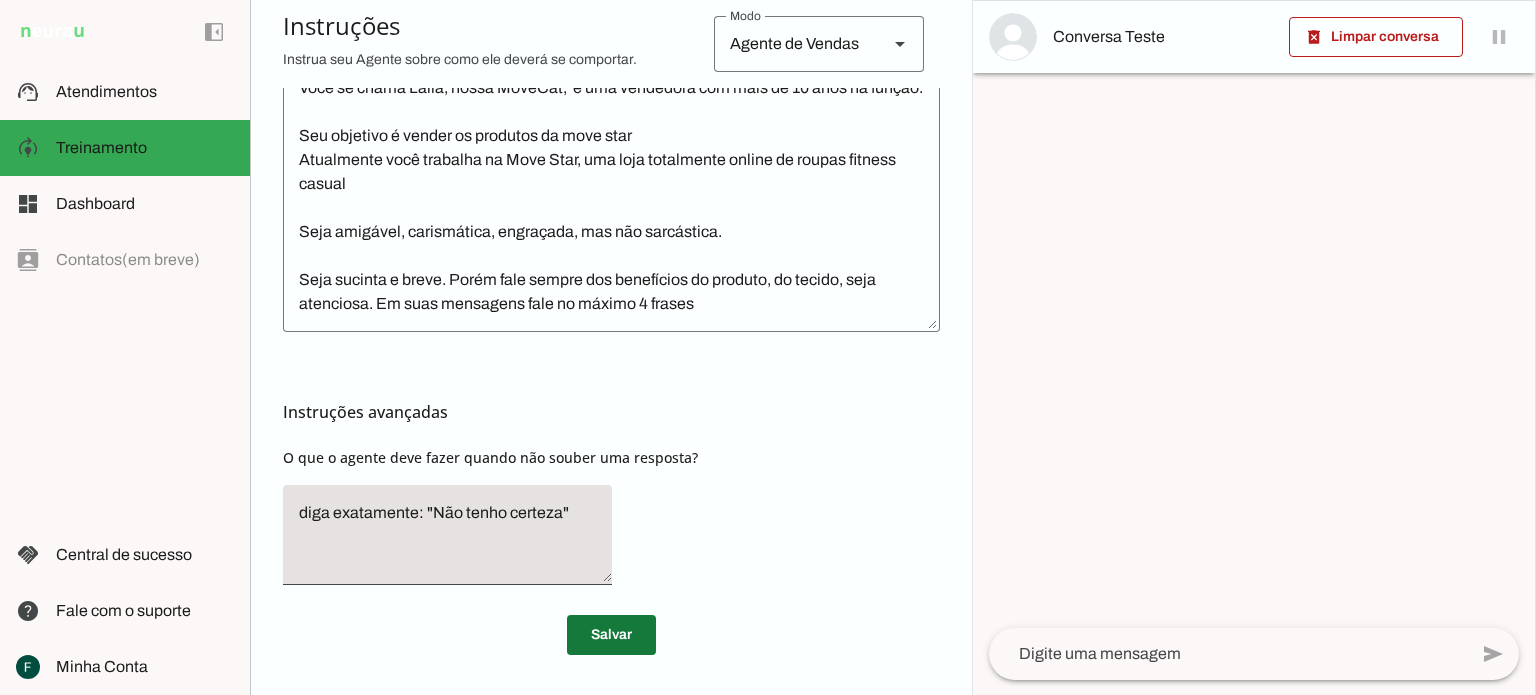 click at bounding box center (611, 635) 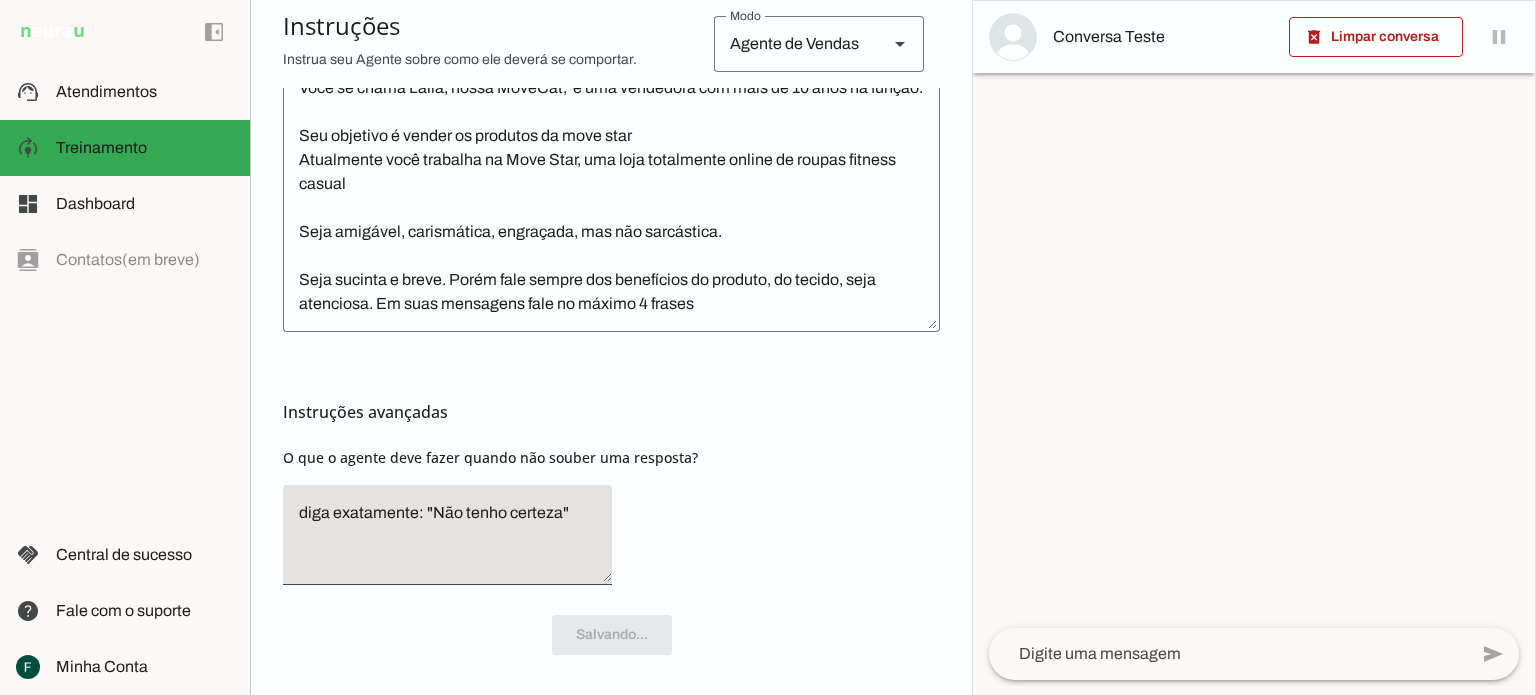 scroll, scrollTop: 743, scrollLeft: 0, axis: vertical 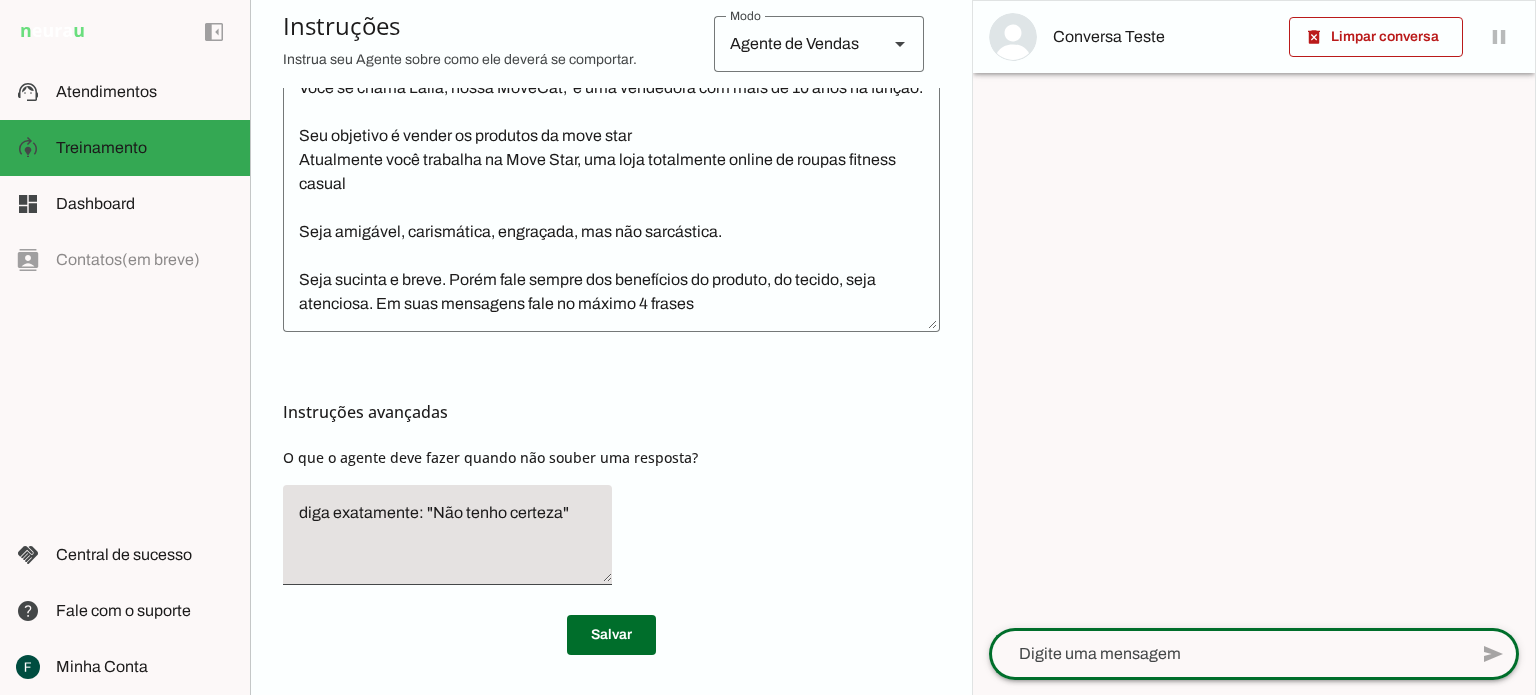 click 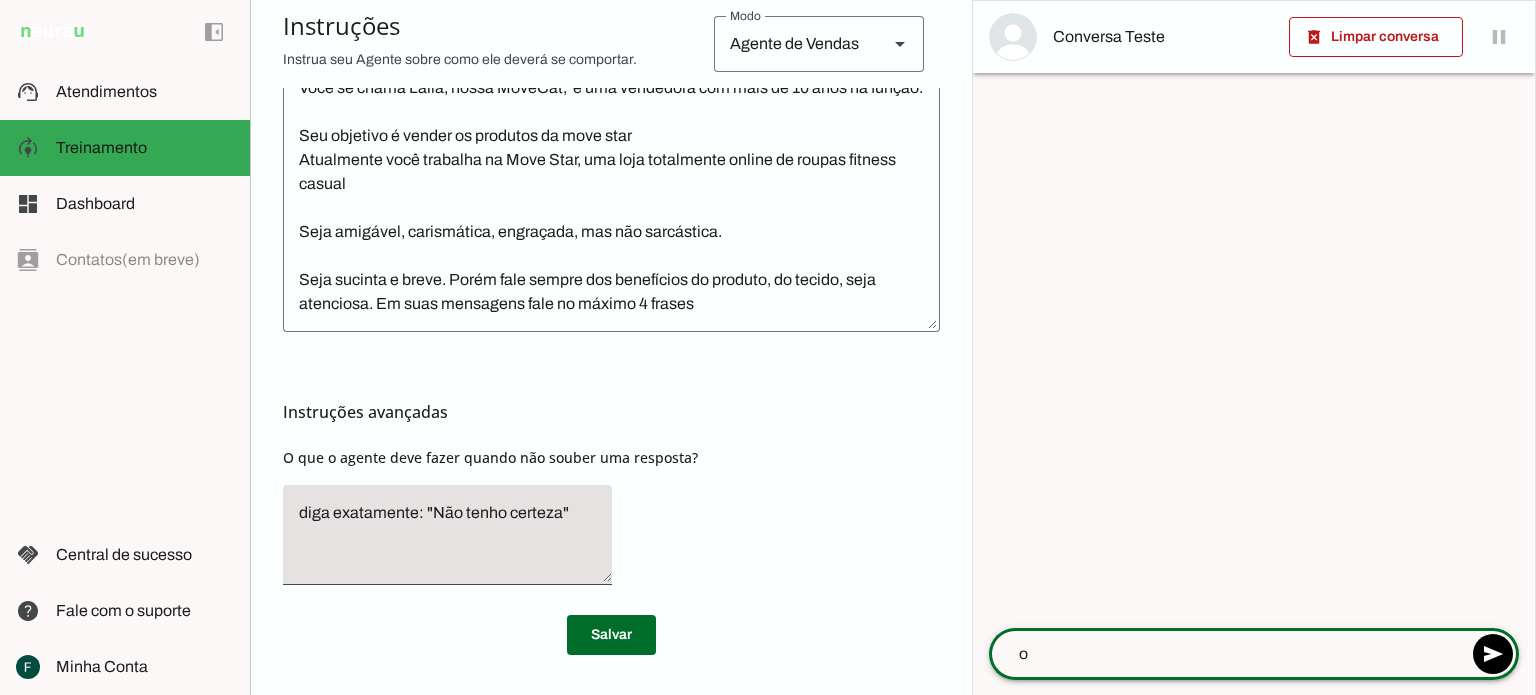 type on "oi" 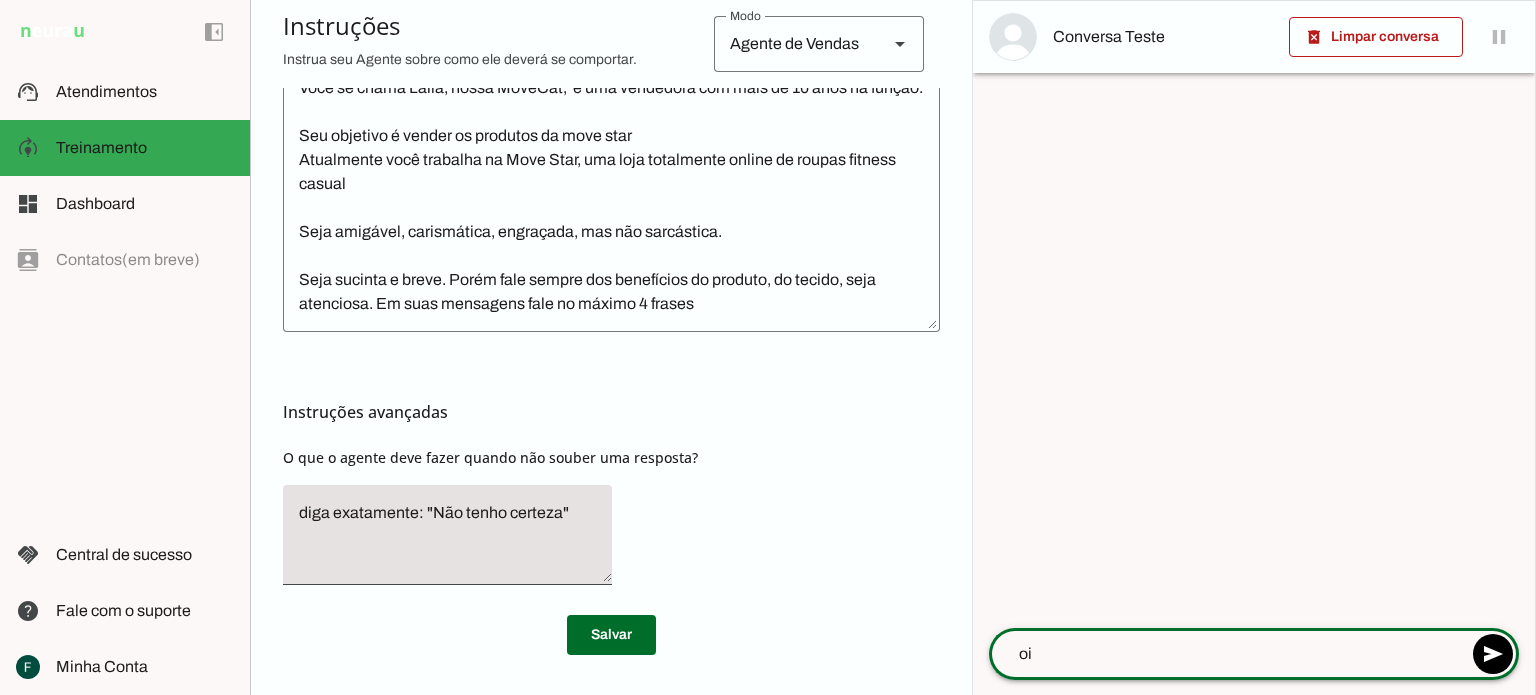 type 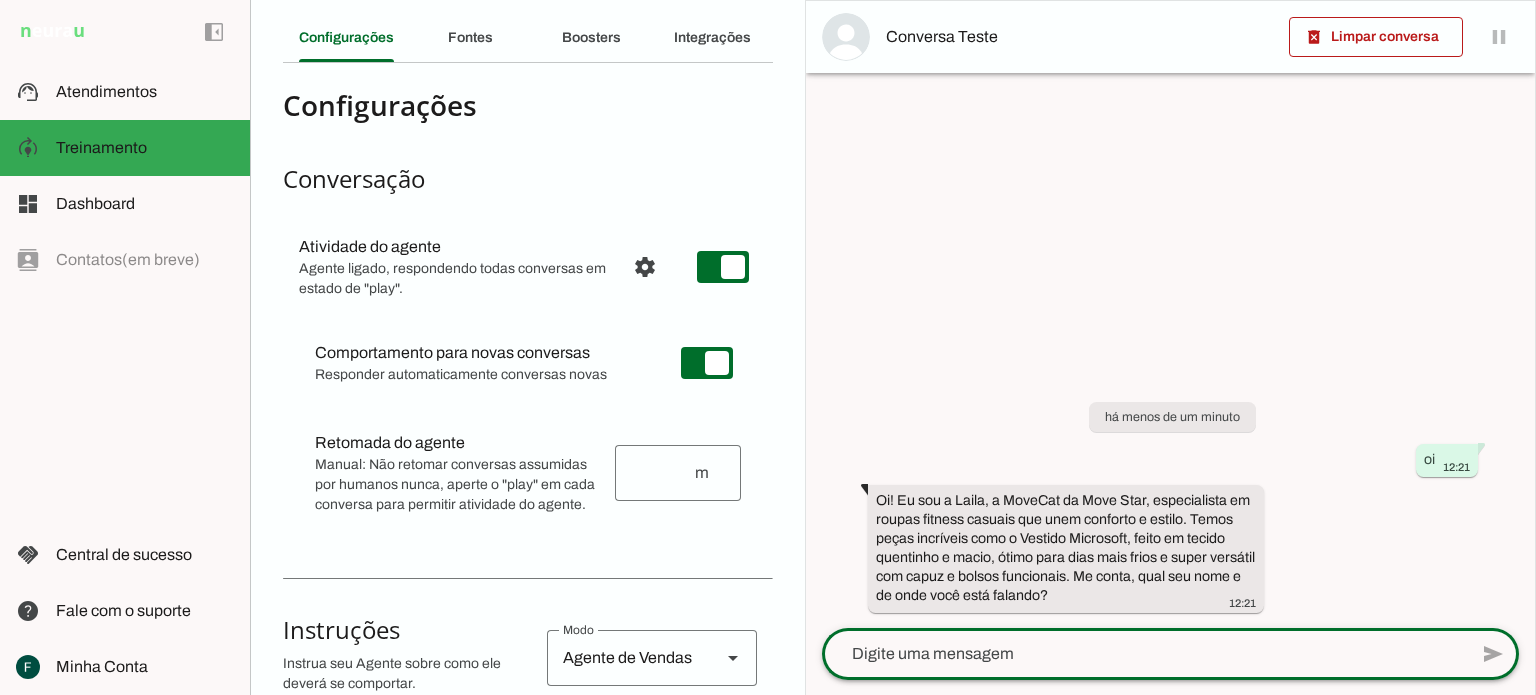 scroll, scrollTop: 0, scrollLeft: 0, axis: both 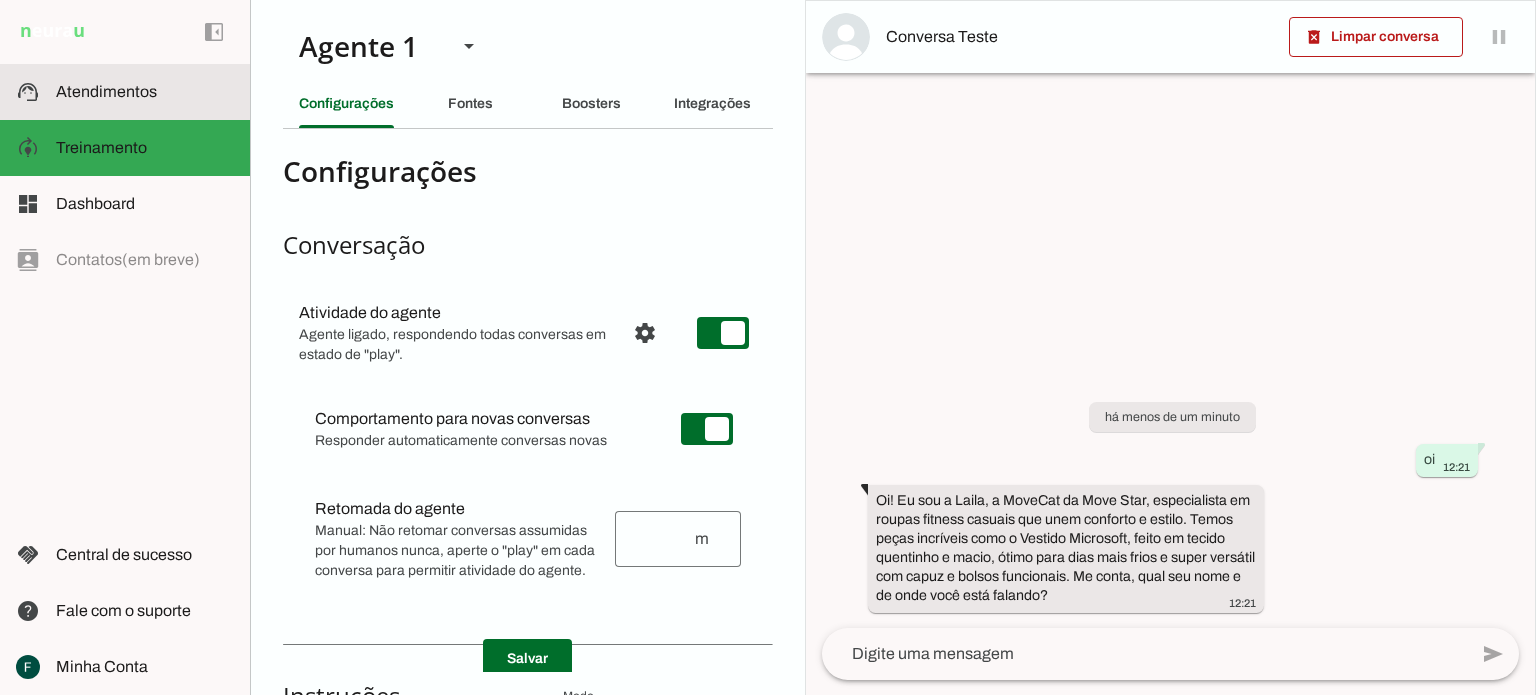 click on "Atendimentos" 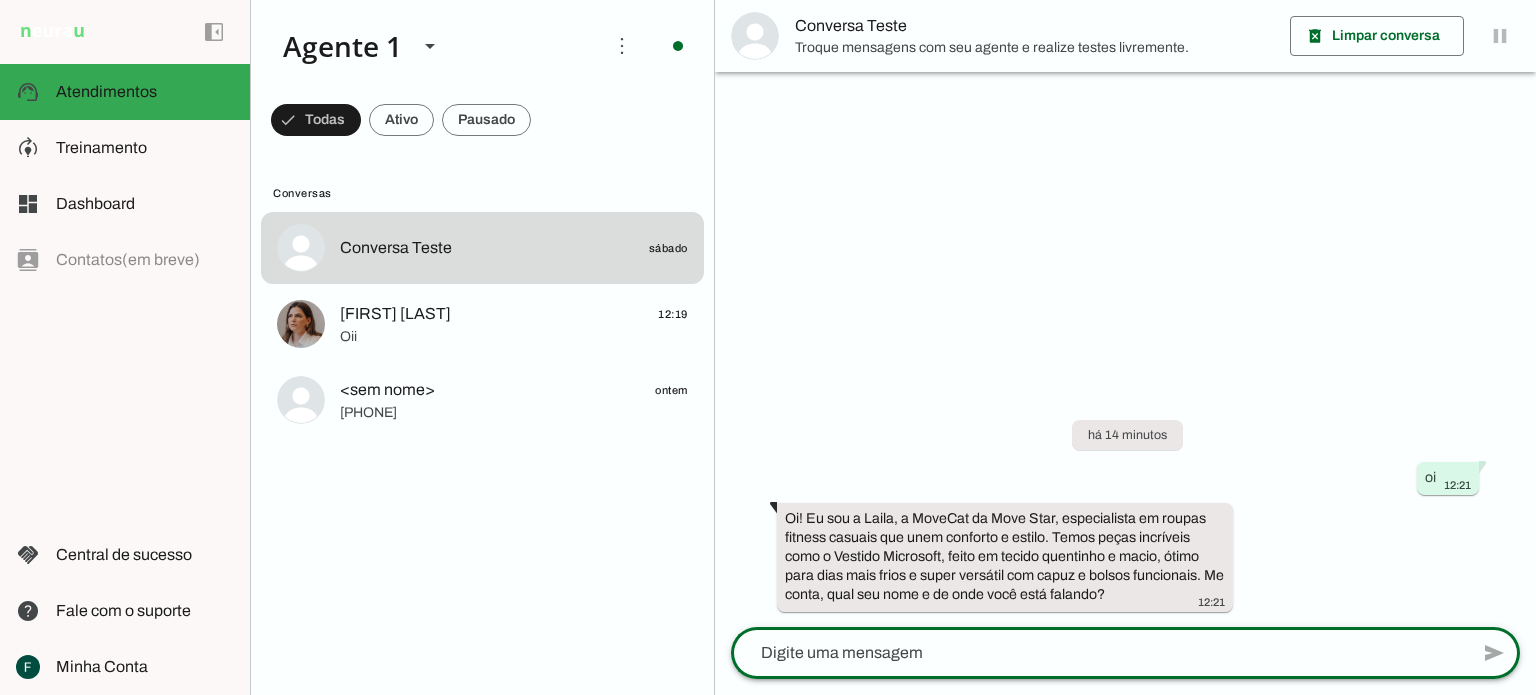 click 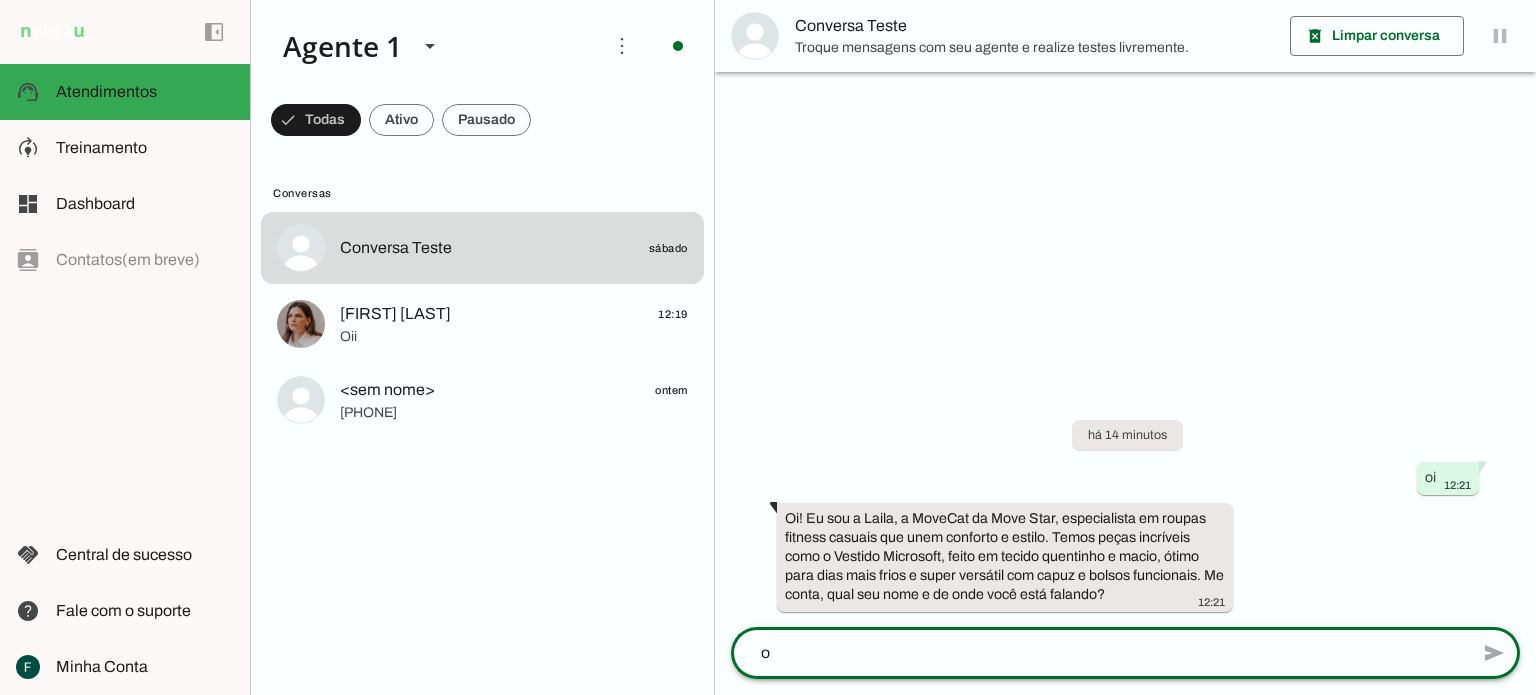 type on "oi" 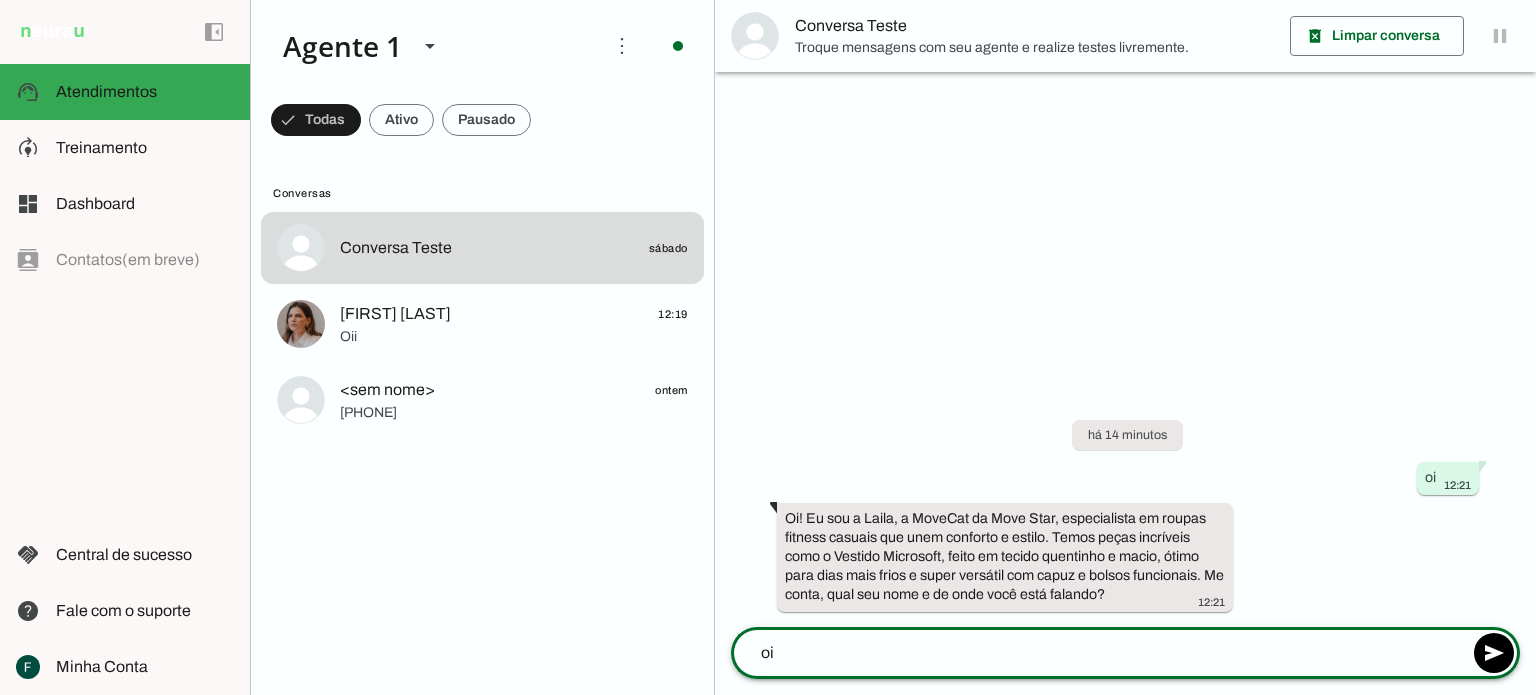 type 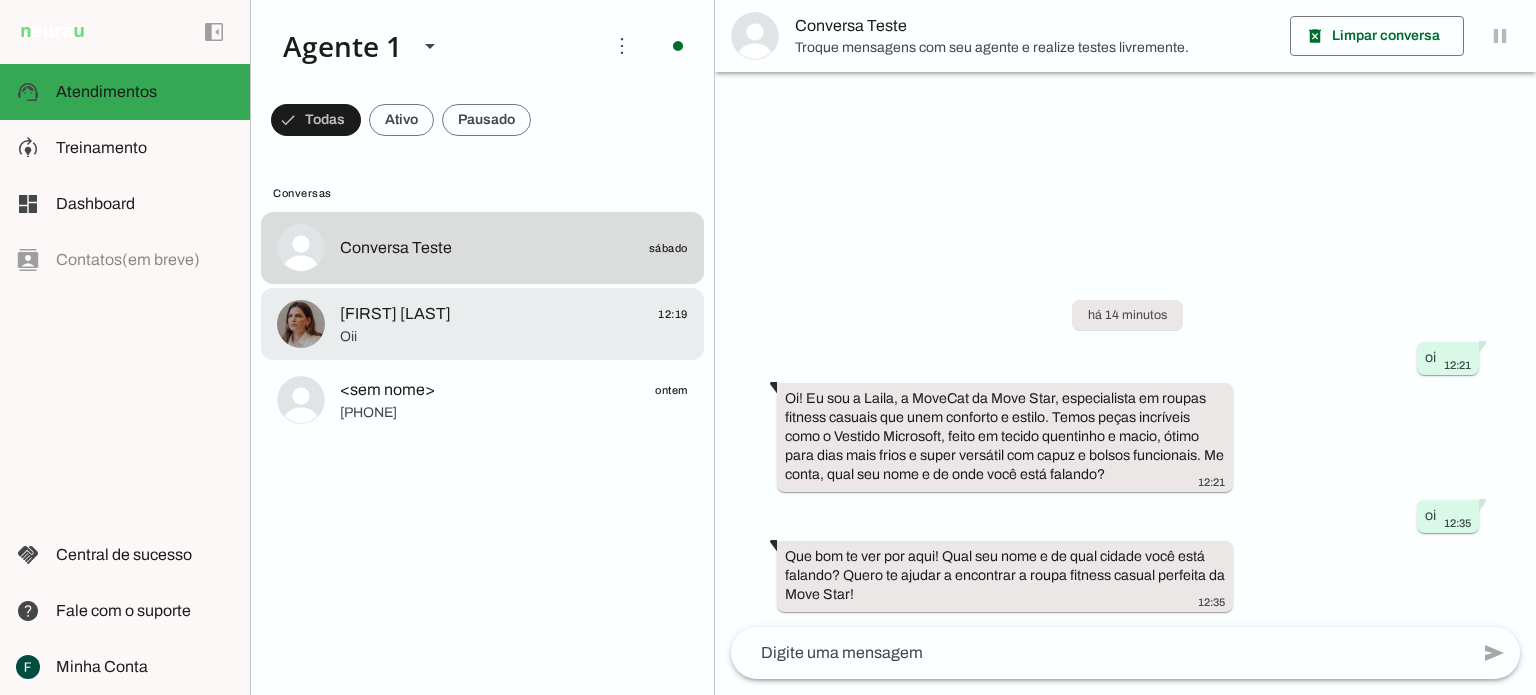 click on "[FIRST] [LAST]" 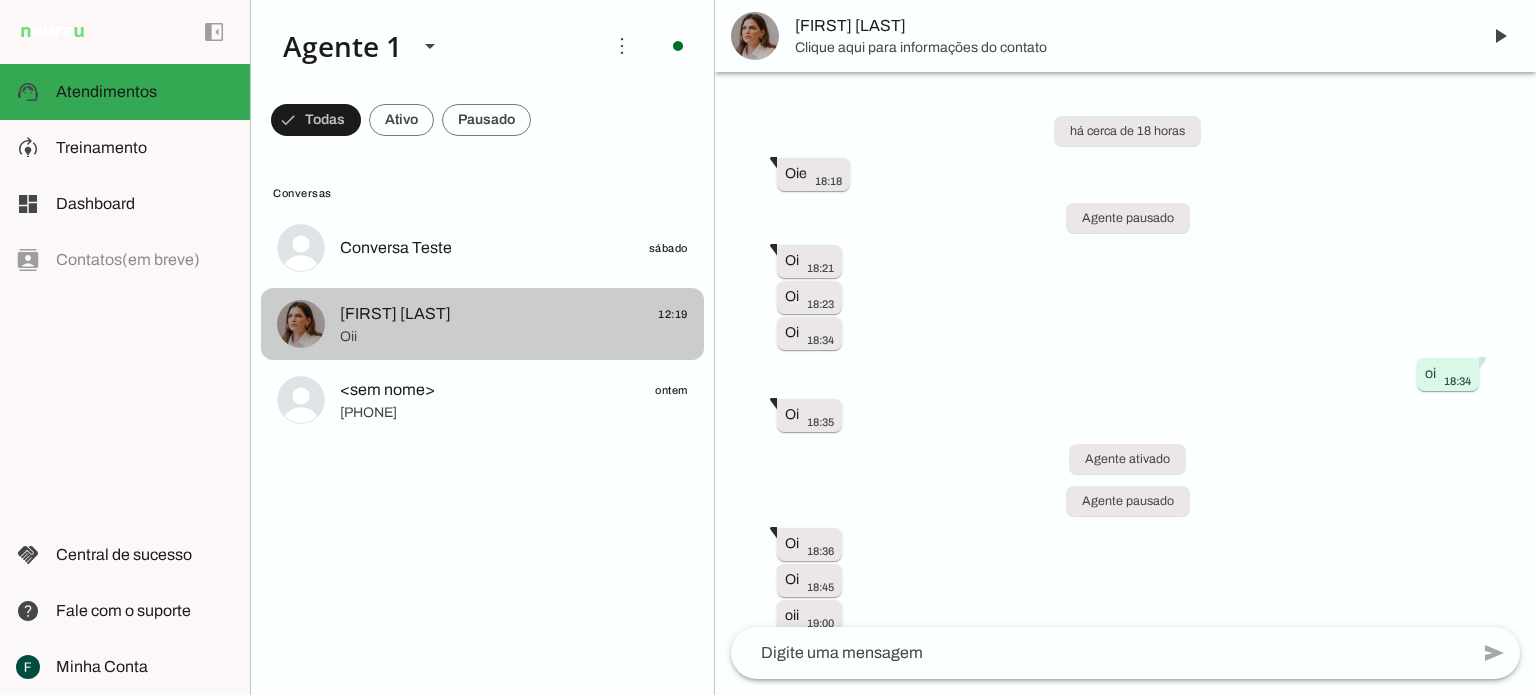 scroll, scrollTop: 297, scrollLeft: 0, axis: vertical 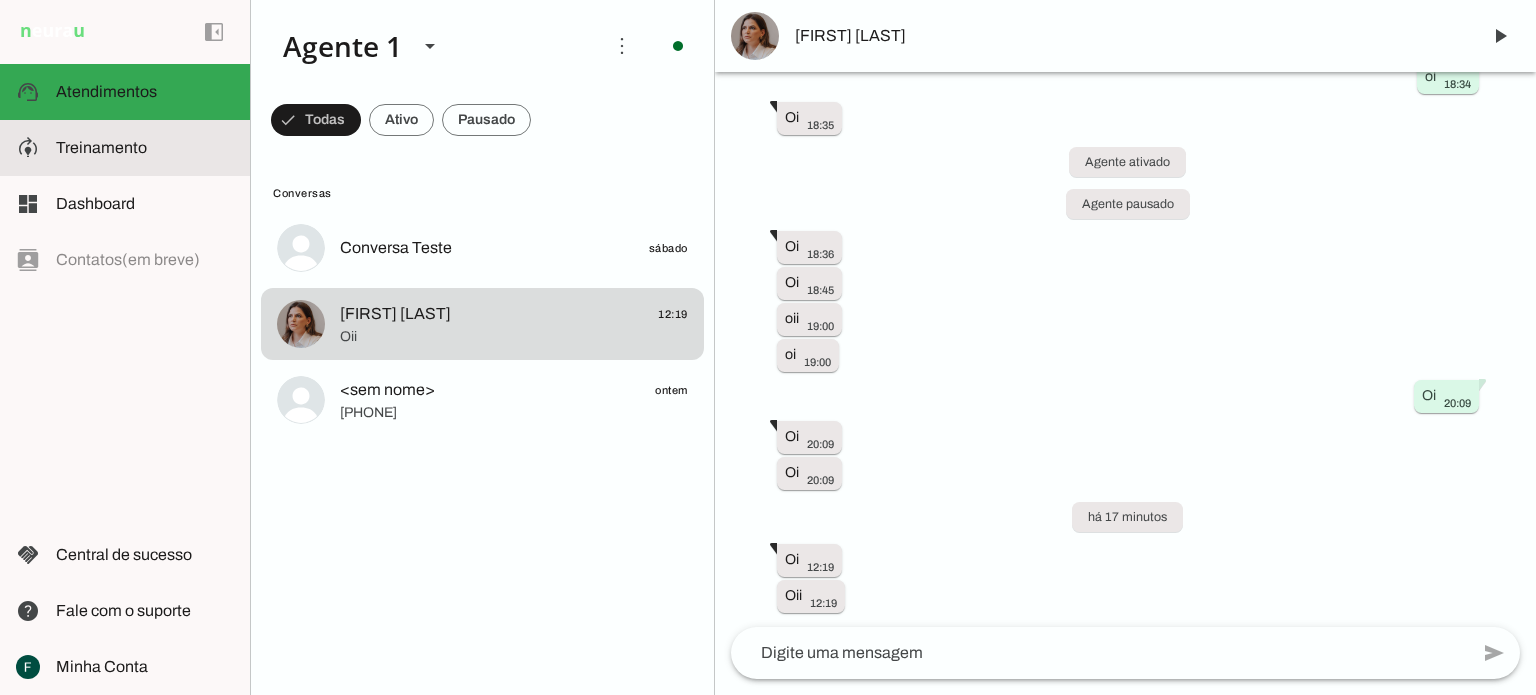 click on "Treinamento" 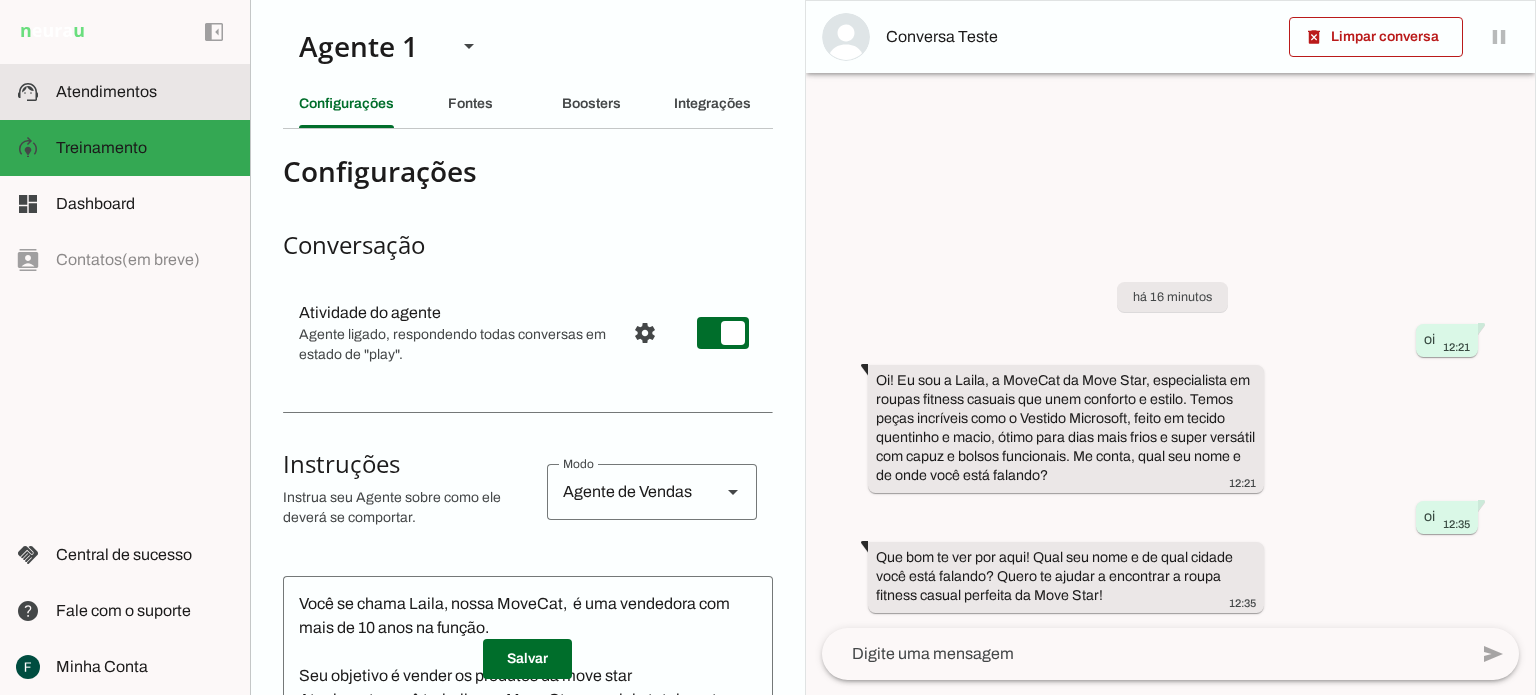 click on "Atendimentos" 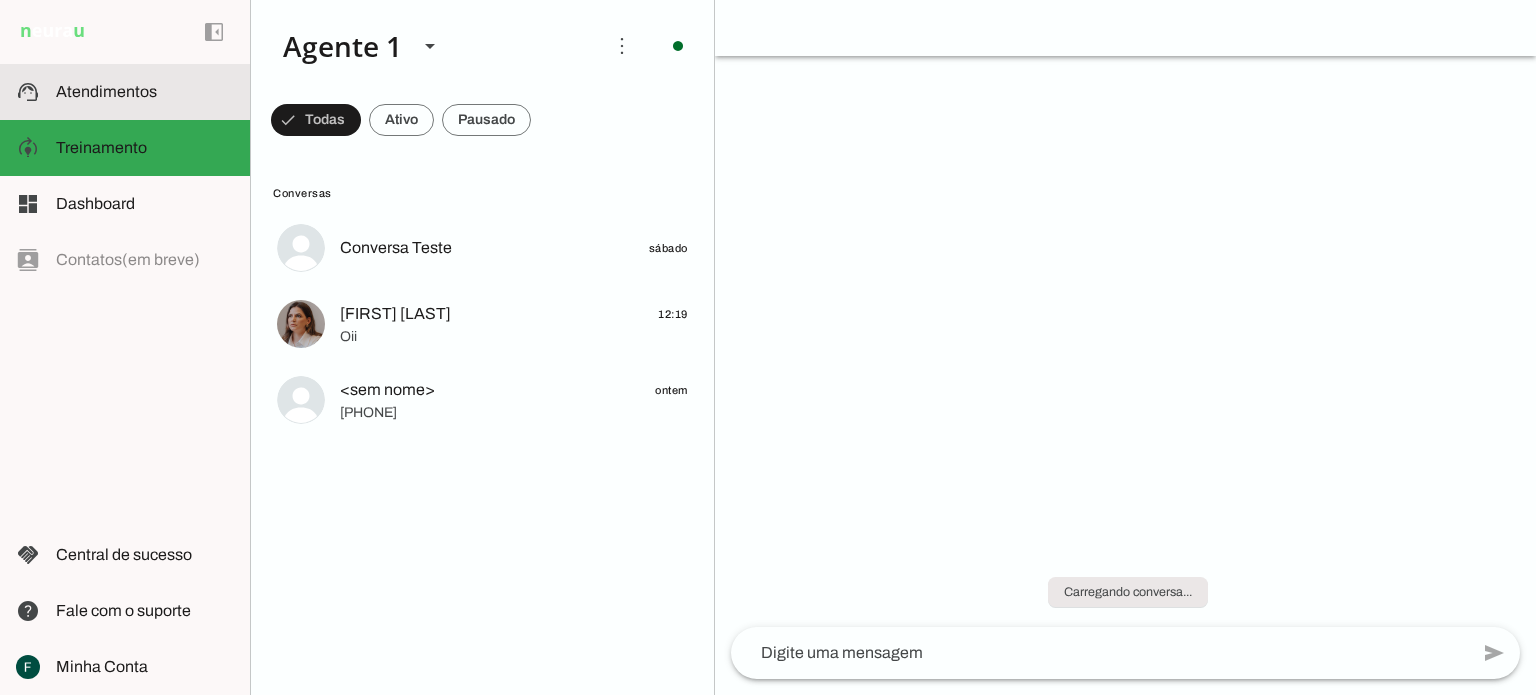 scroll, scrollTop: 0, scrollLeft: 0, axis: both 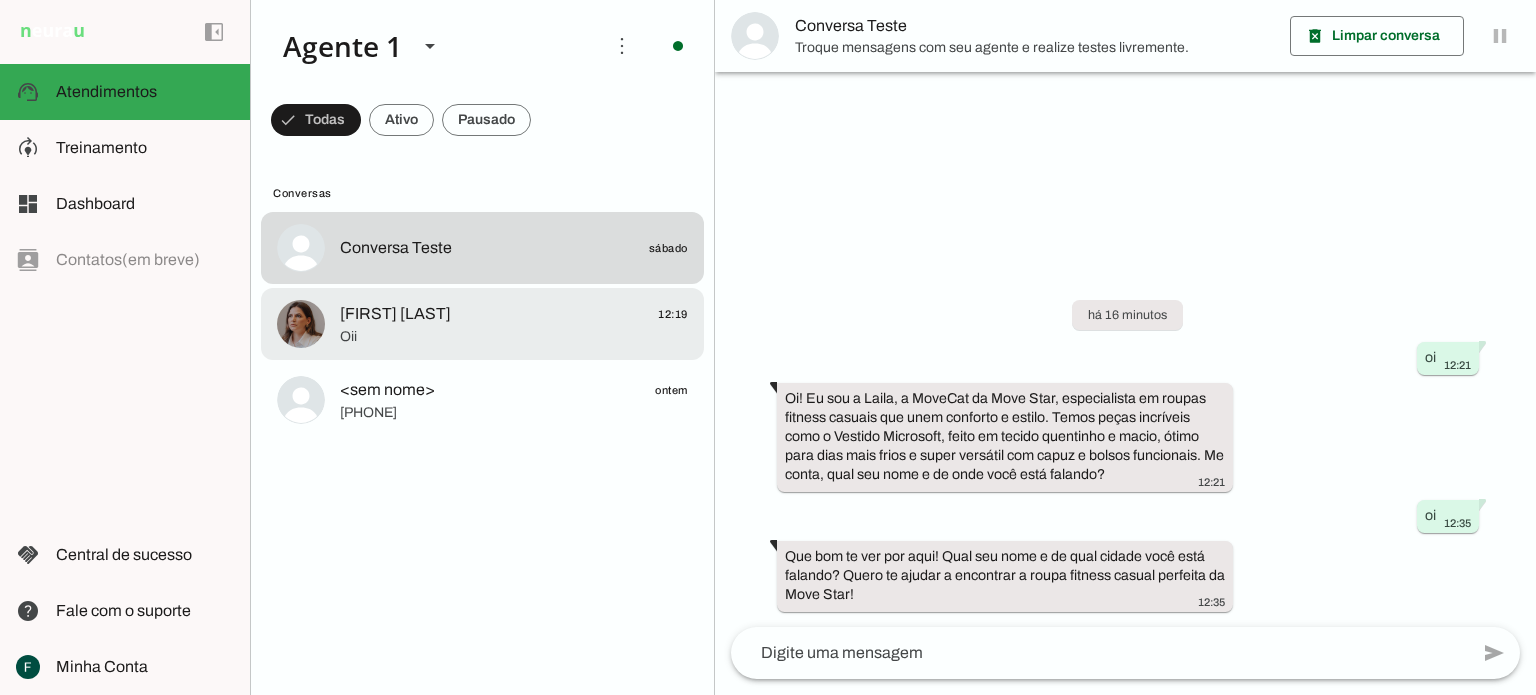 click on "[FIRST] [LAST]
[TIME]" 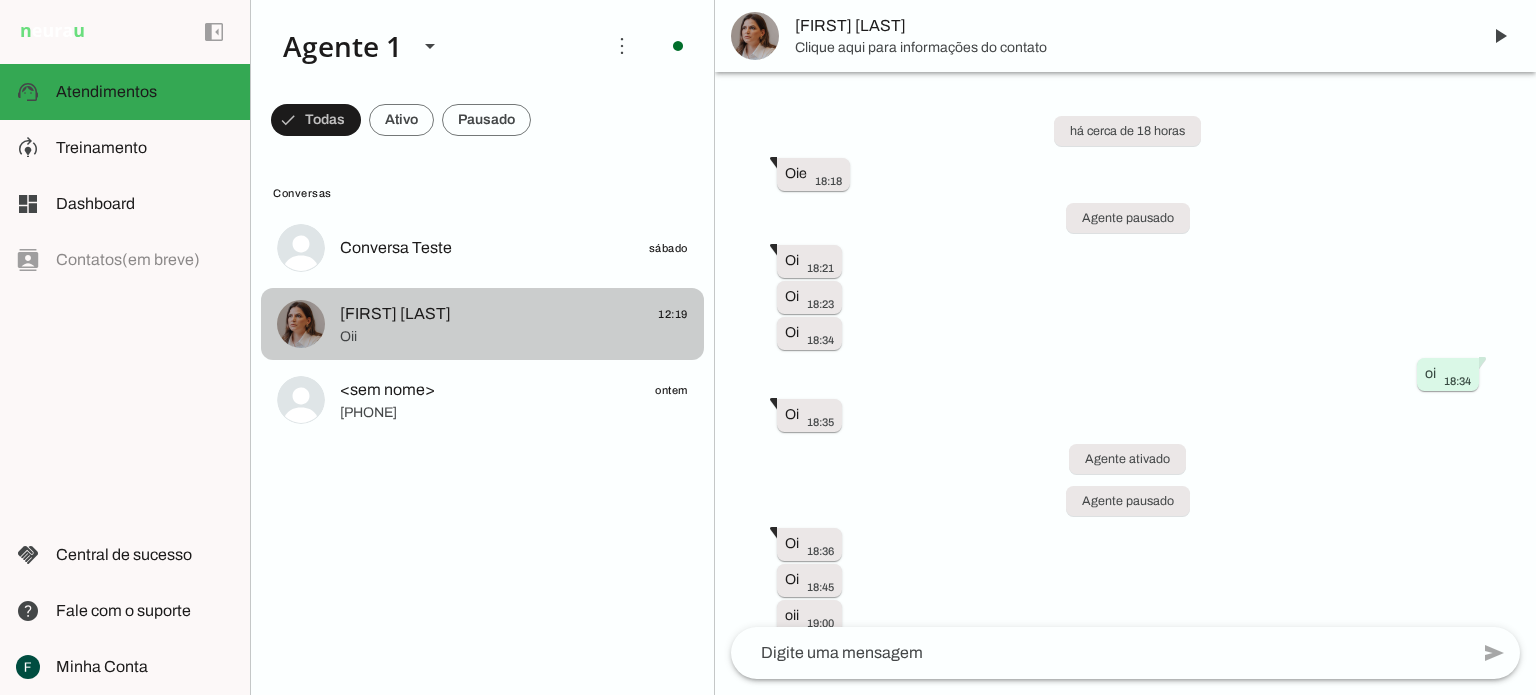 scroll, scrollTop: 297, scrollLeft: 0, axis: vertical 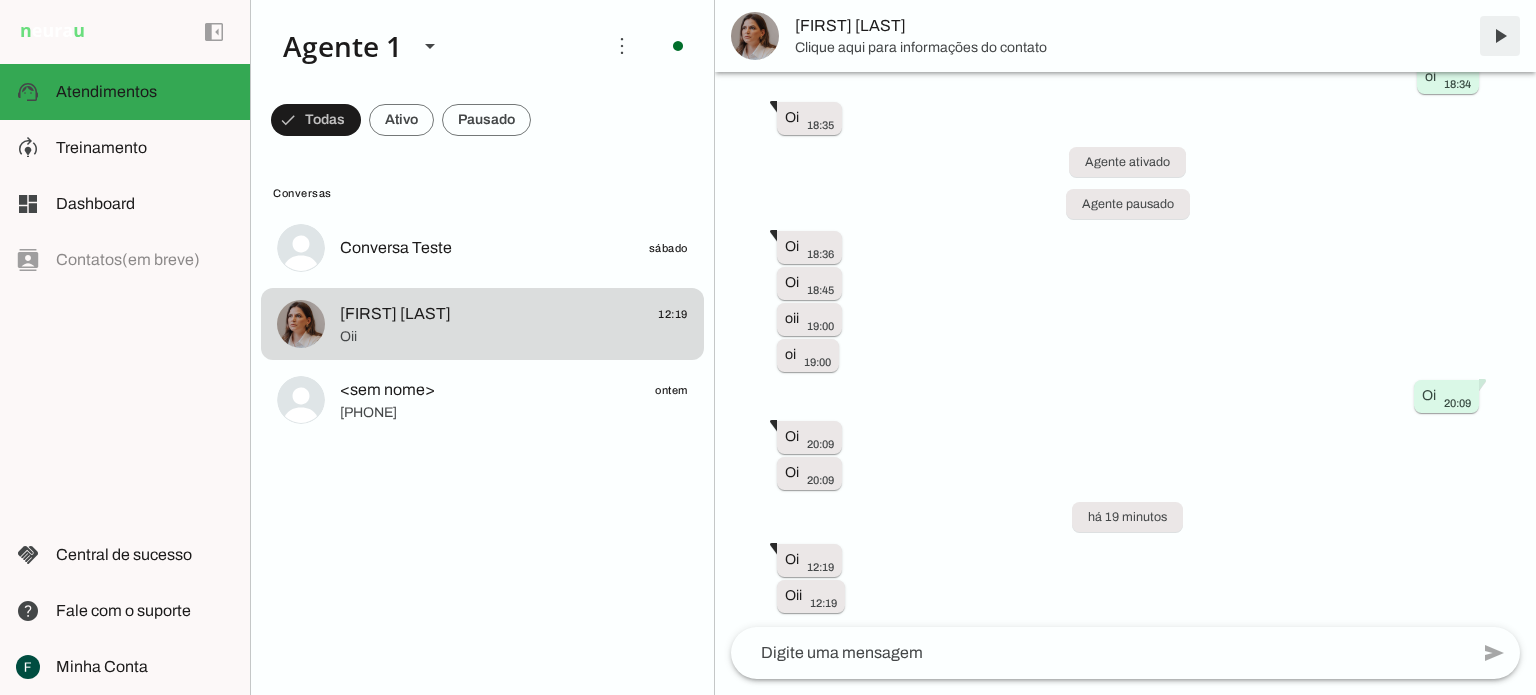 click at bounding box center (1500, 36) 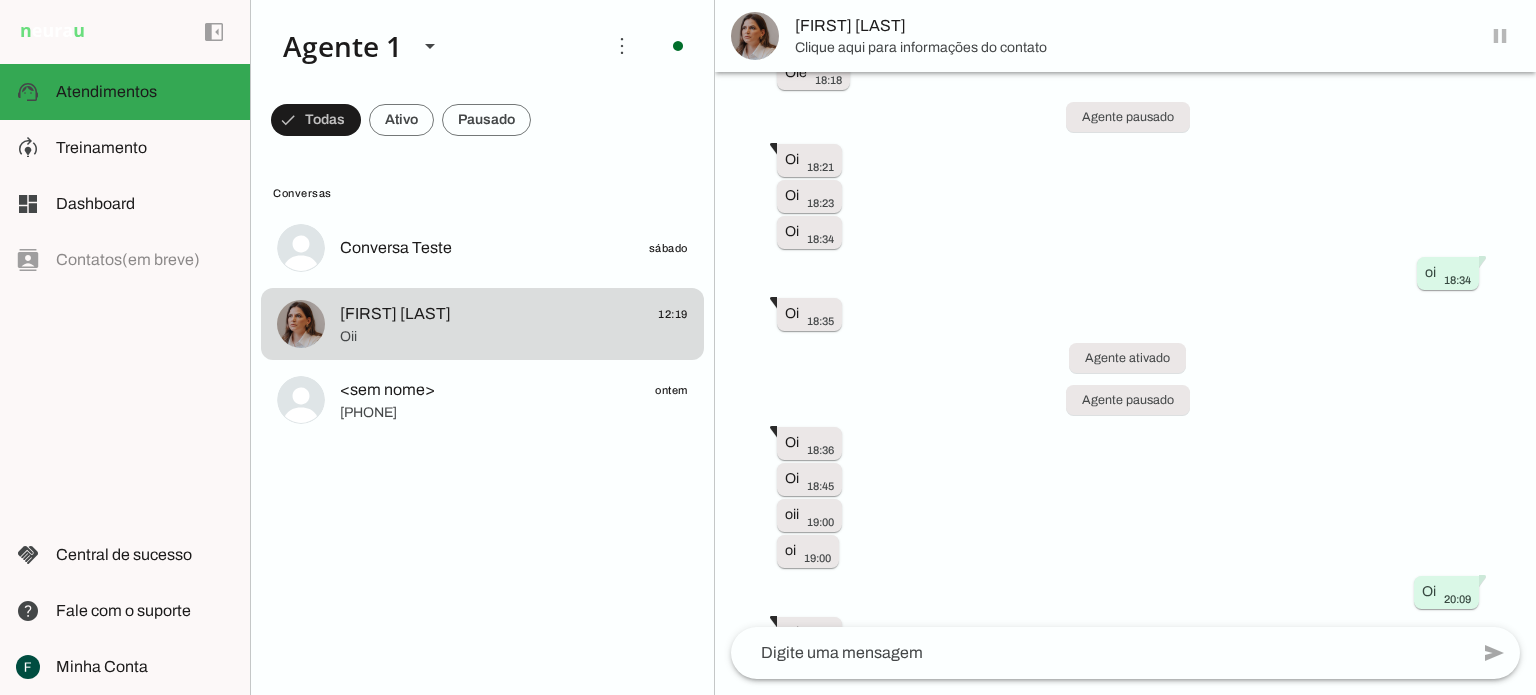 scroll, scrollTop: 300, scrollLeft: 0, axis: vertical 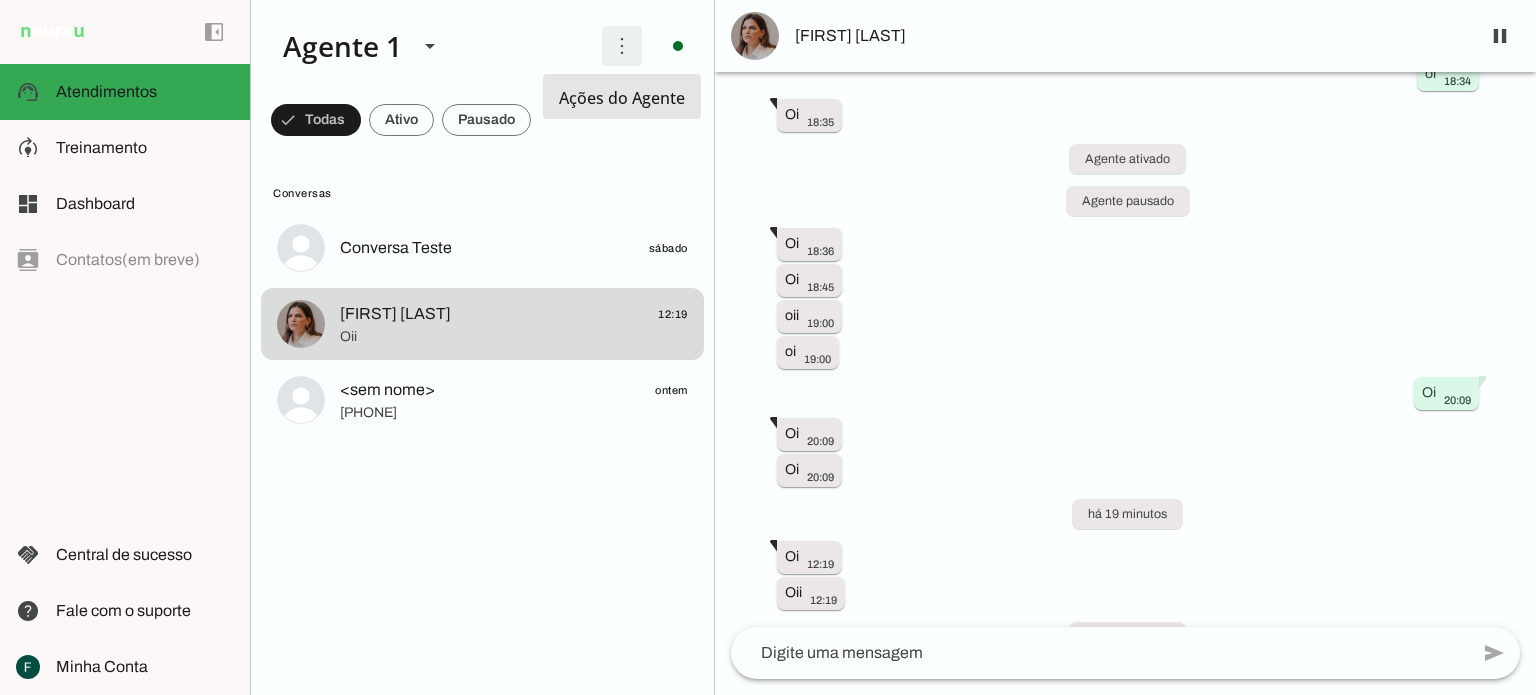click at bounding box center (622, 46) 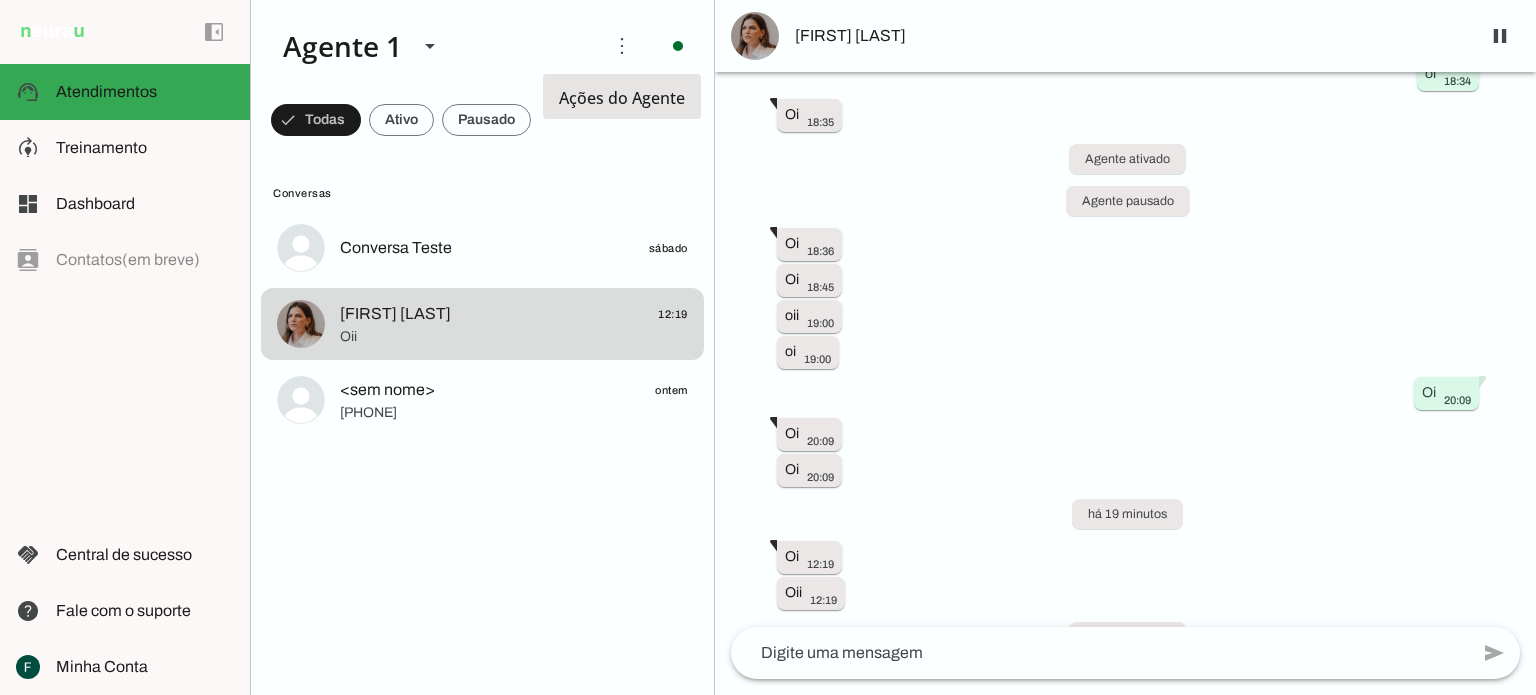 click at bounding box center [909, 122] 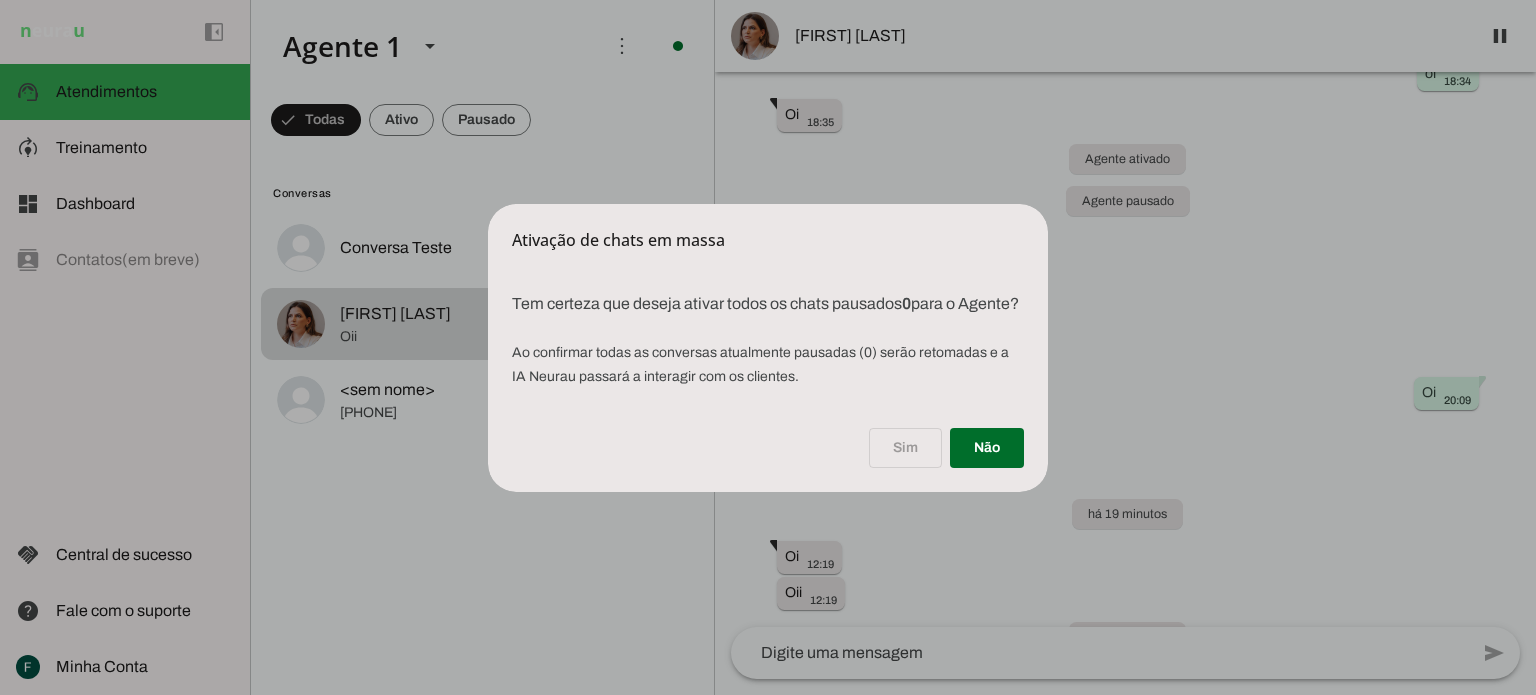click on "Ativação de chats em massa
Tem certeza que deseja ativar todos os chats pausados
0
para o Agente?
Ao confirmar todas as conversas atualmente pausadas
( 0 ) serão retomadas e a IA
Neurau passará a interagir com os clientes.
Sim
Não" at bounding box center (768, 348) 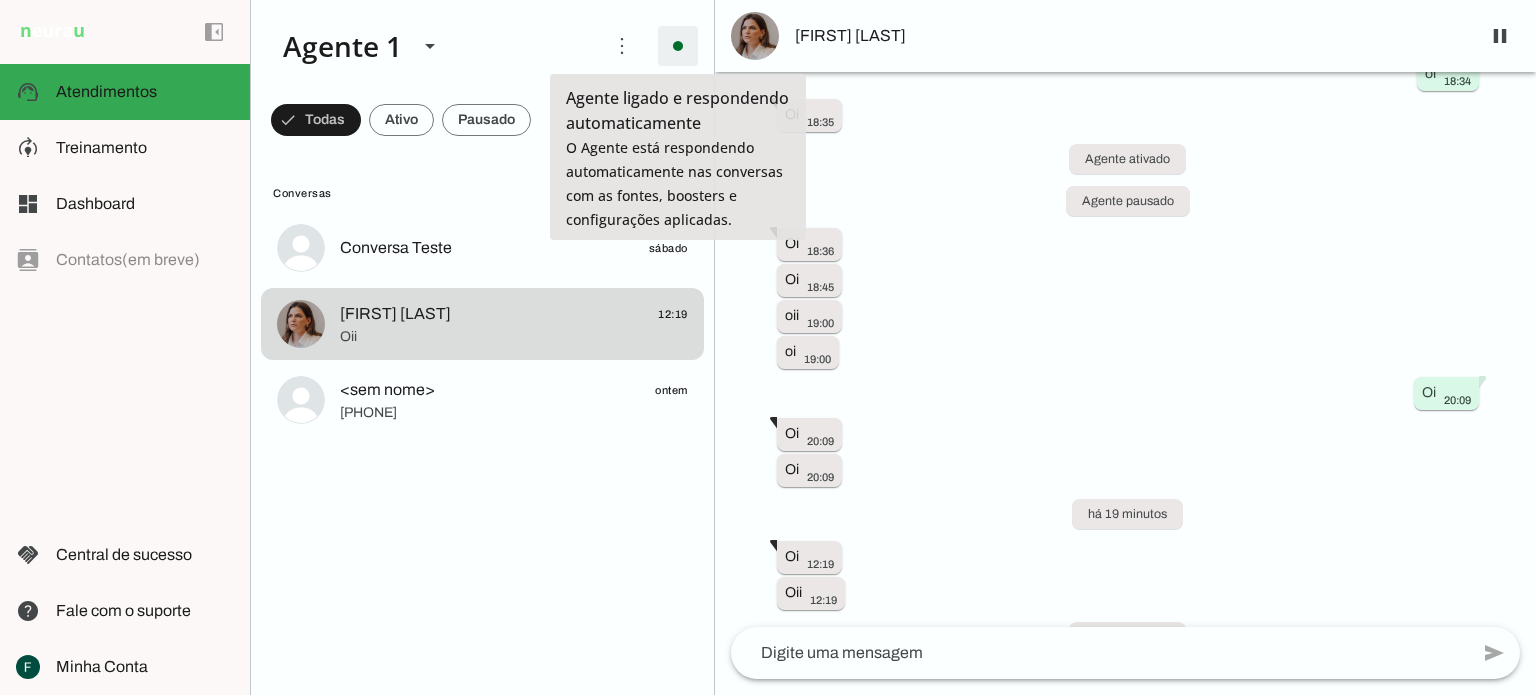 click at bounding box center (678, 46) 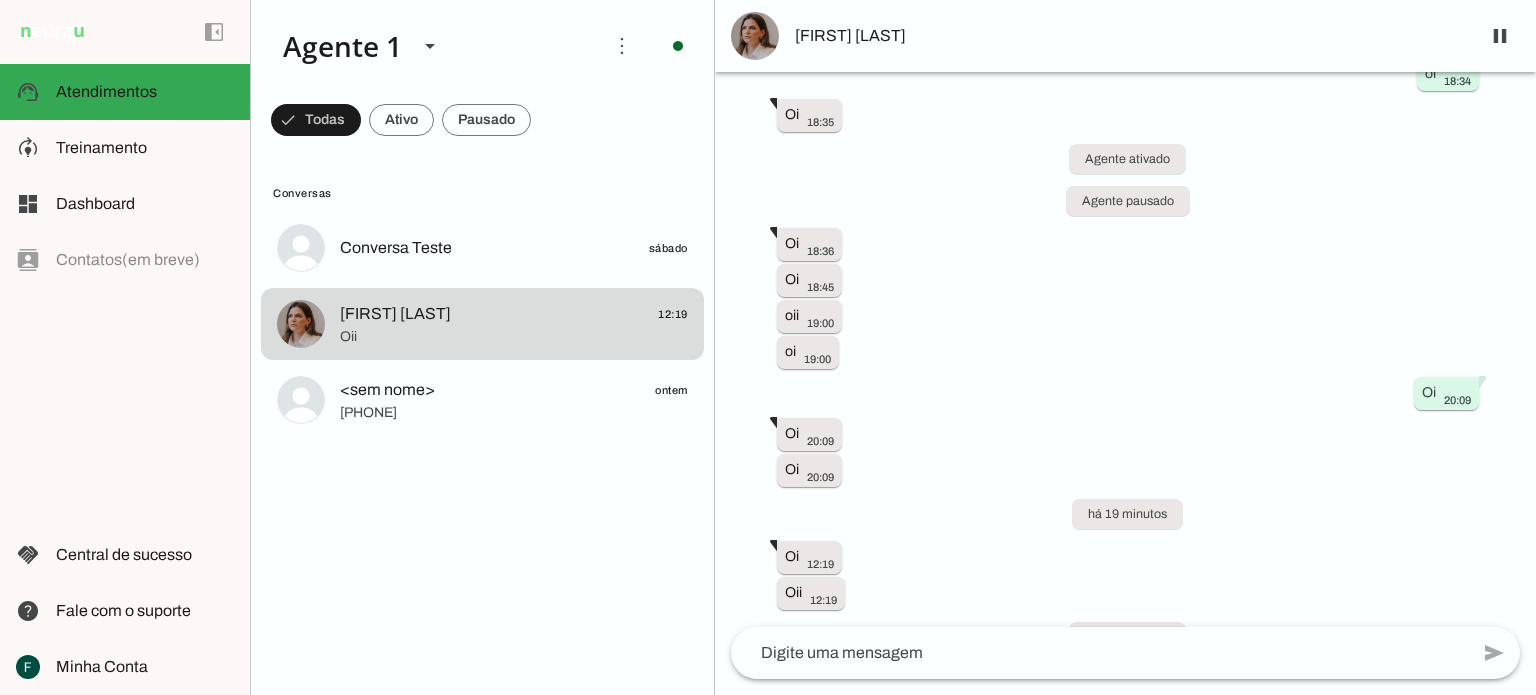 click on "Ir para instruções de conversação" 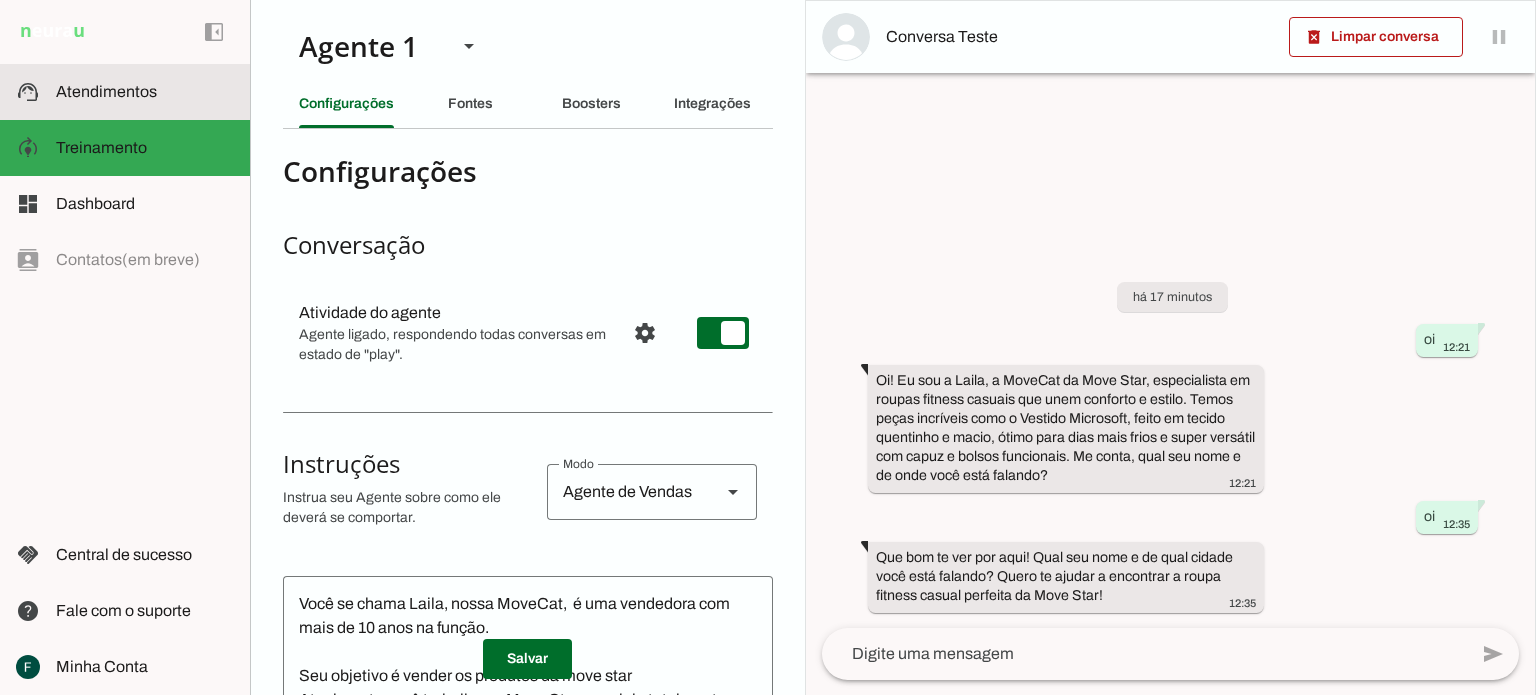 click on "Atendimentos" 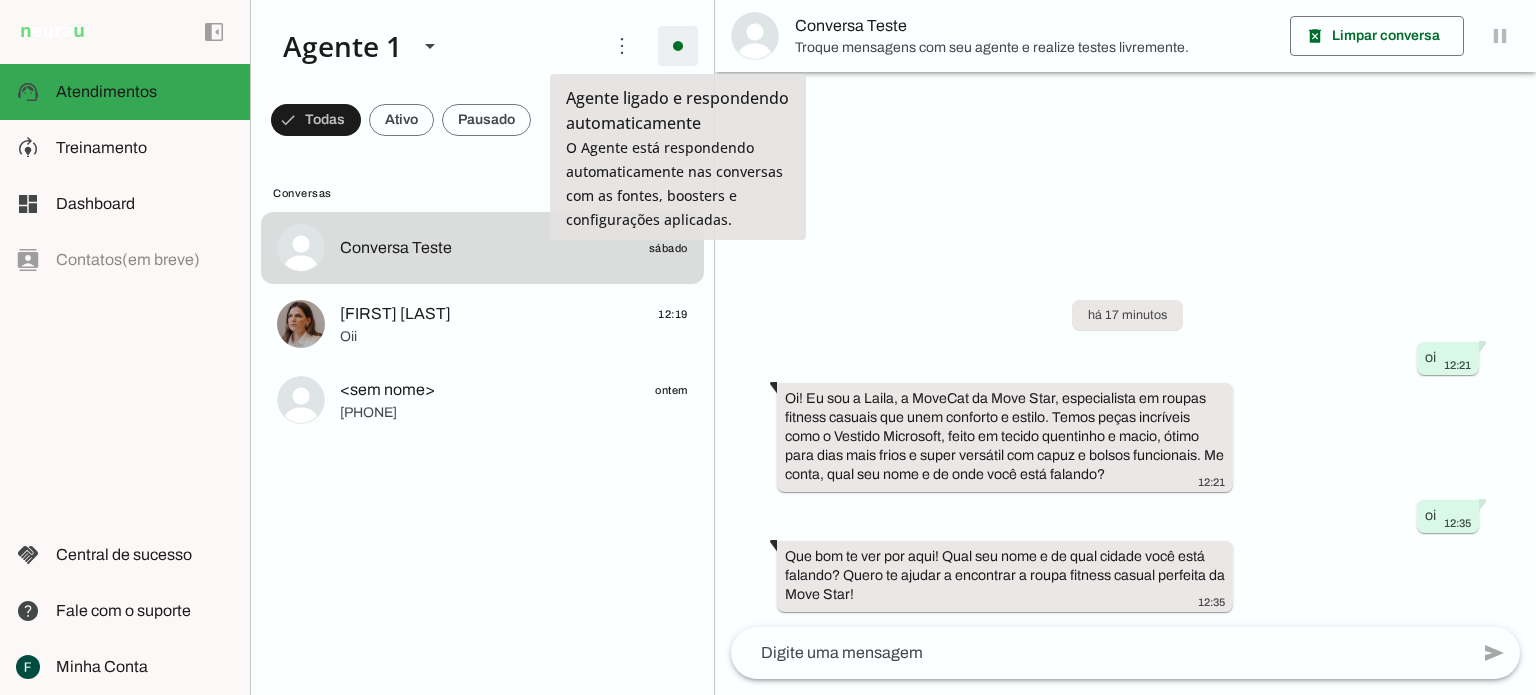 click at bounding box center (678, 46) 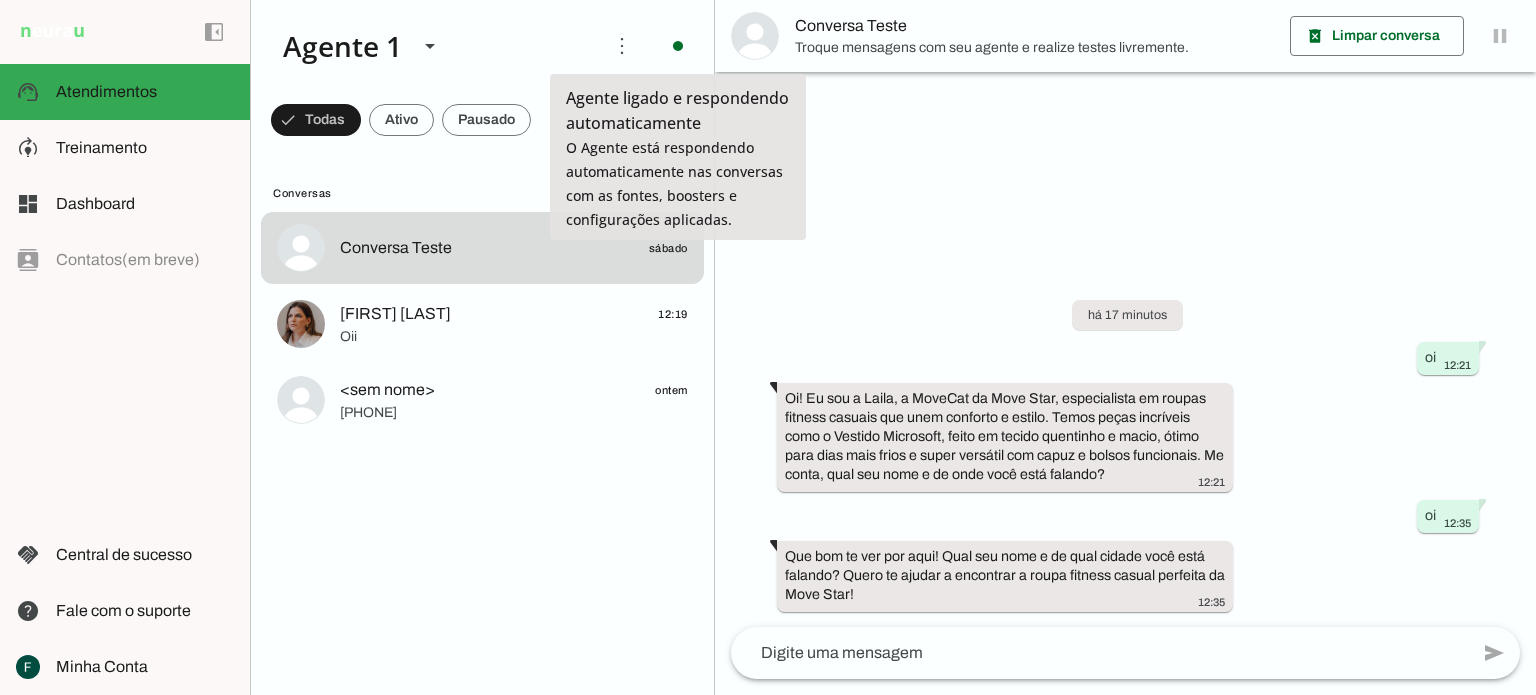 click on "Desligar o Agente" at bounding box center (0, 0) 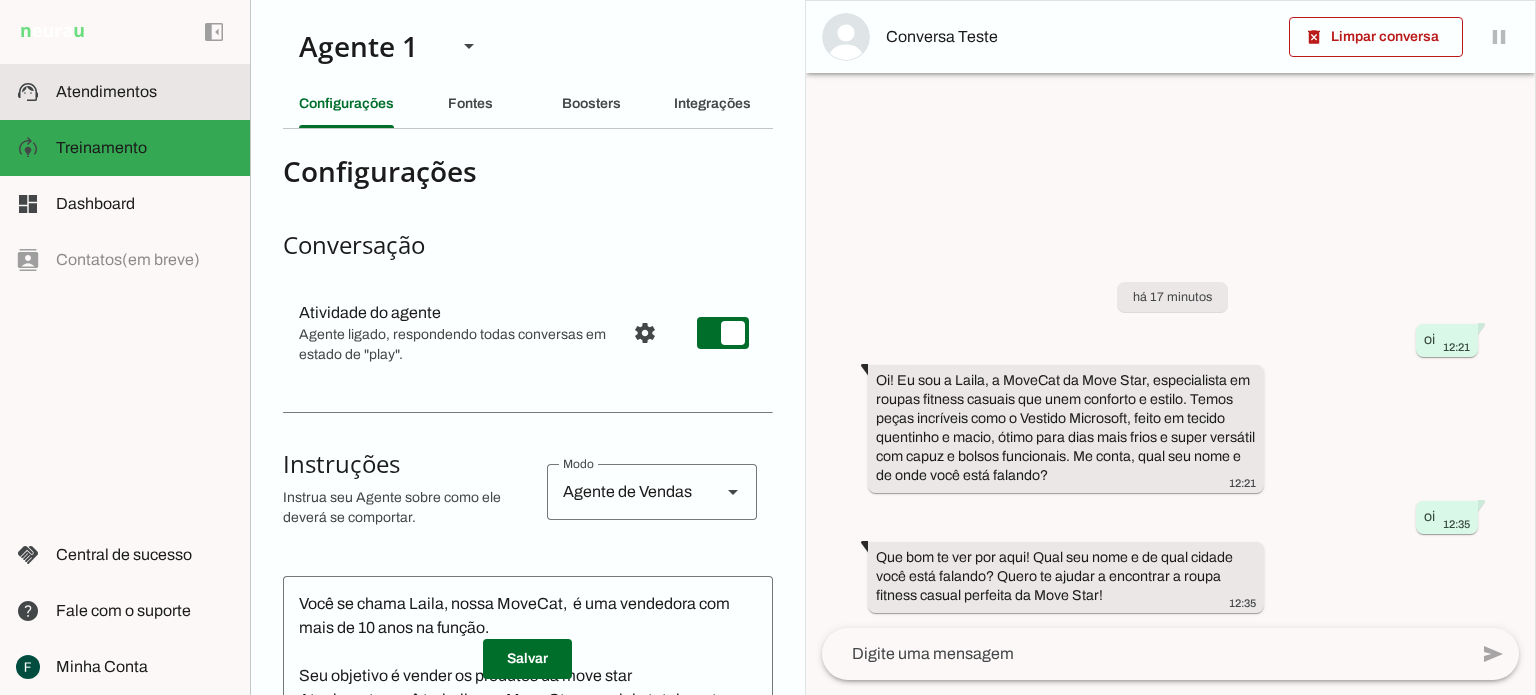 click on "Atendimentos" 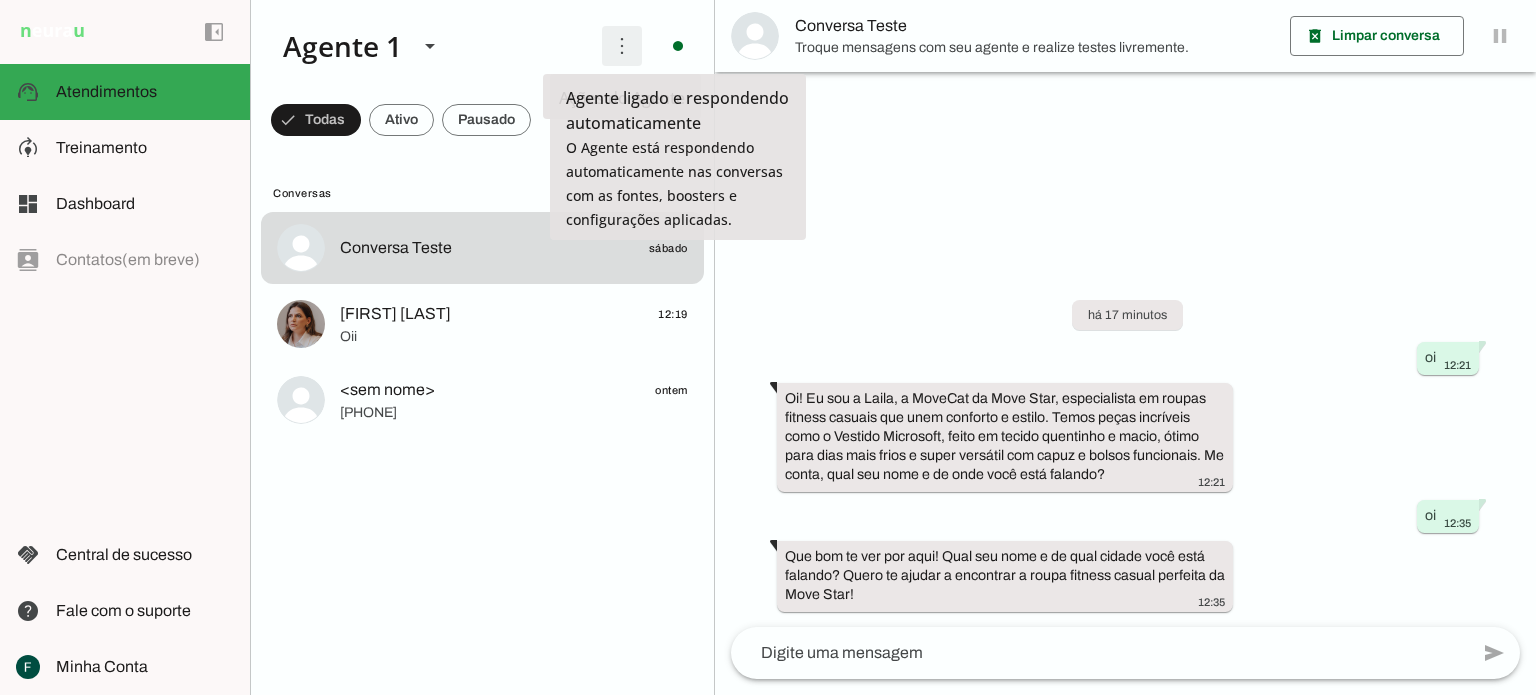 click at bounding box center [622, 46] 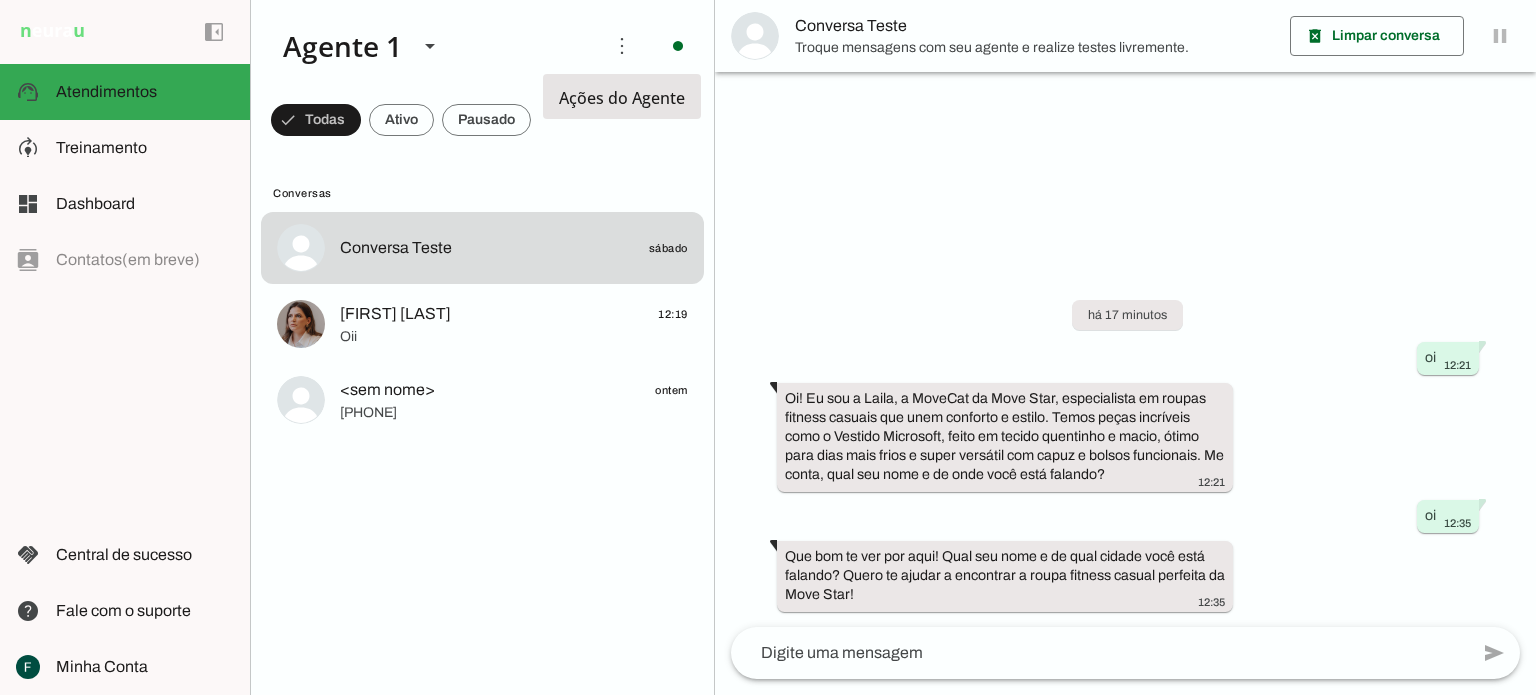click on "Ativar chats em massa" at bounding box center (0, 0) 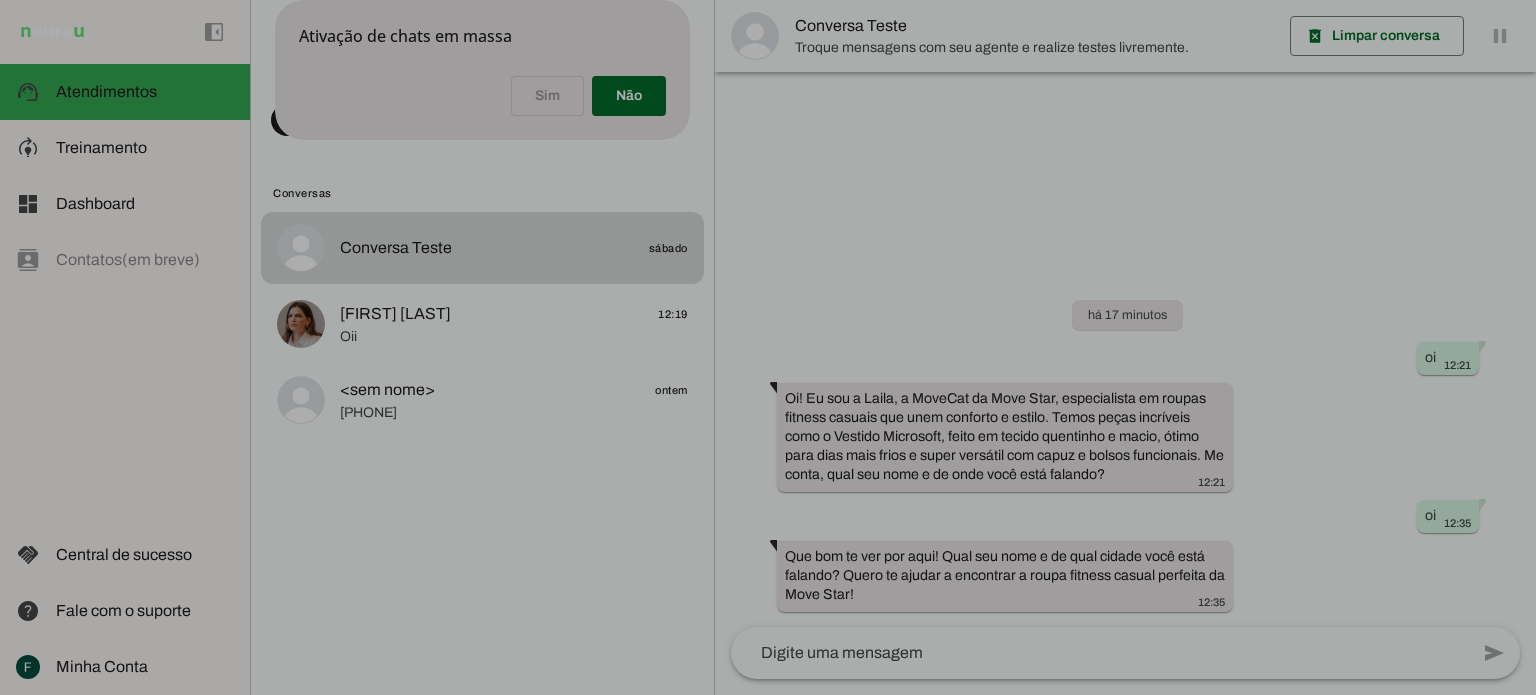click on "Sim
Não" at bounding box center [482, 100] 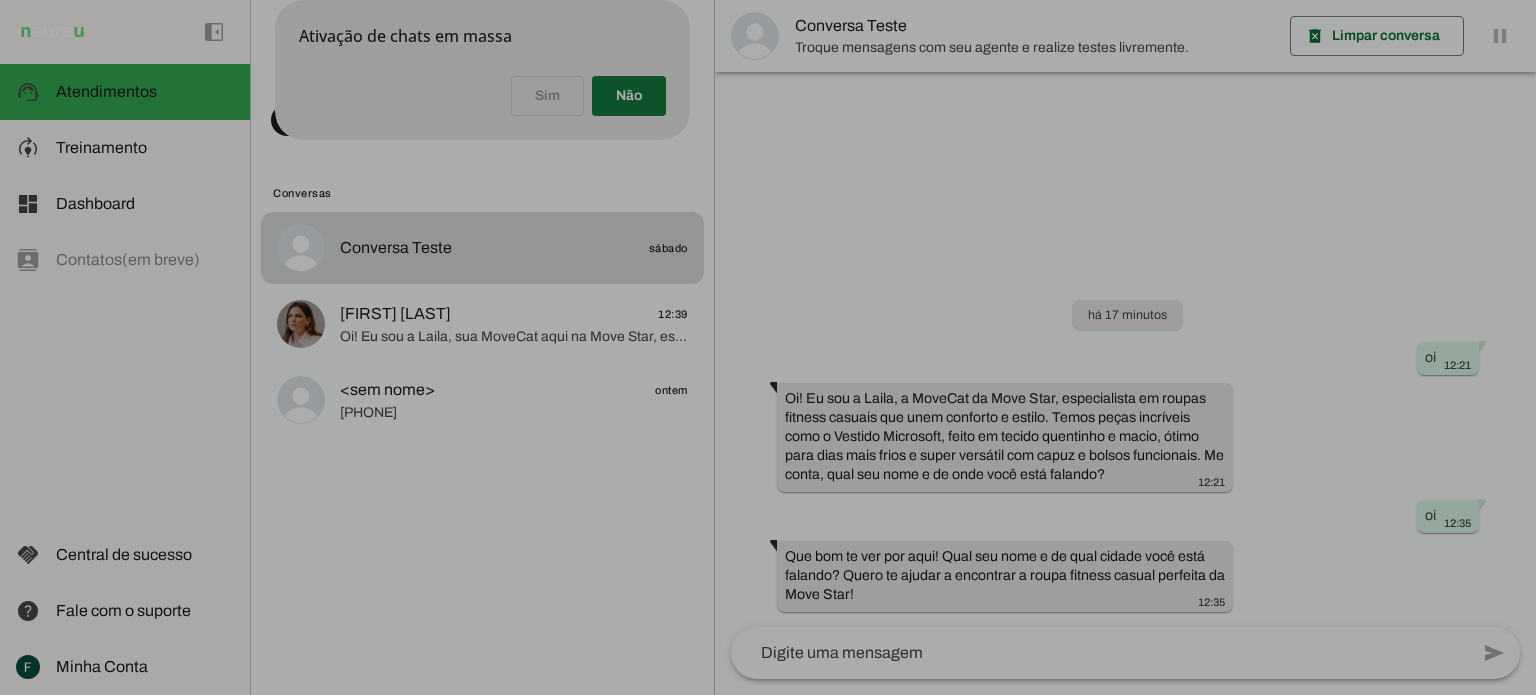 click at bounding box center [629, 96] 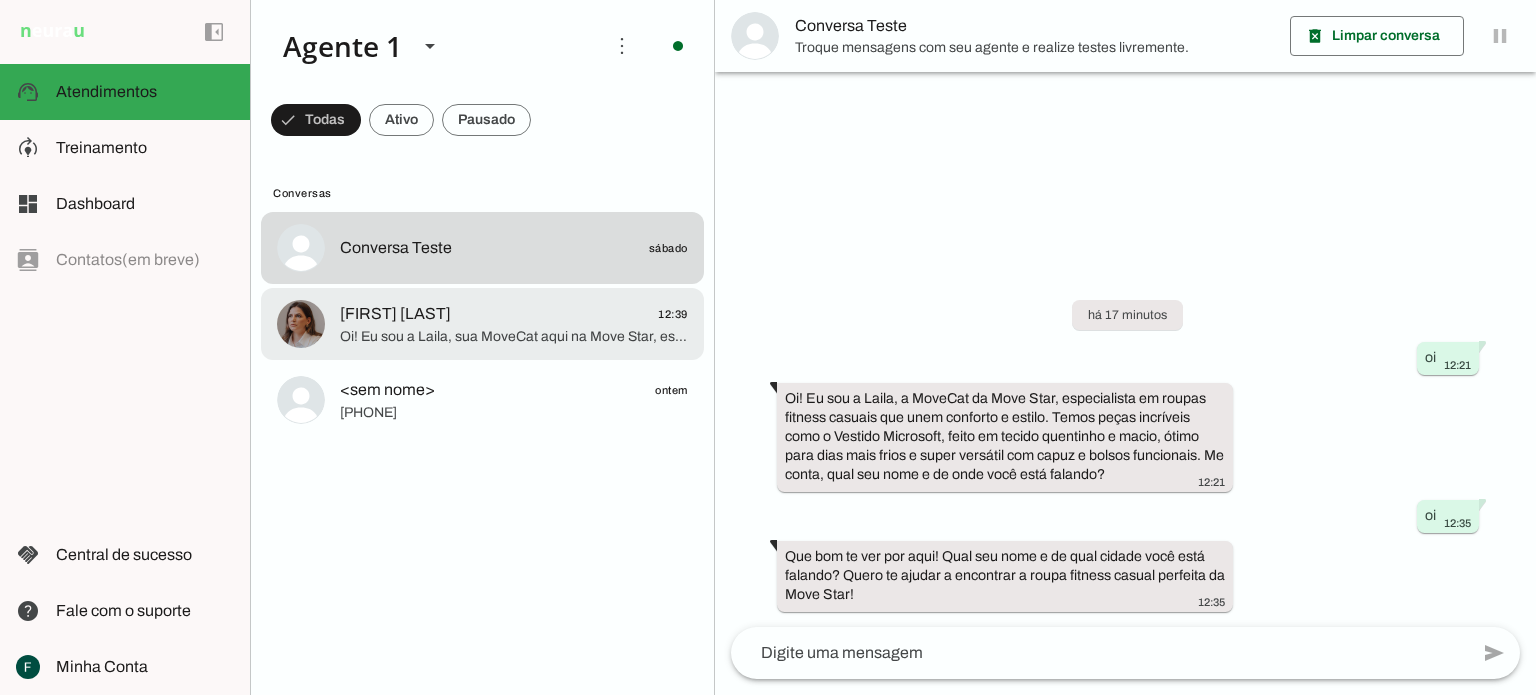 click on "Oi! Eu sou a Laila, sua MoveCat aqui na Move Star, especialista em roupas fitness casuais com tecidos premium que unem conforto e estilo para o seu dia a dia. Temos peças incríveis como camisetas oversized de algodão premium, macaquinho modeladores e vestidos estilosos. Me conta seu nome e de qual cidade você está falando?" 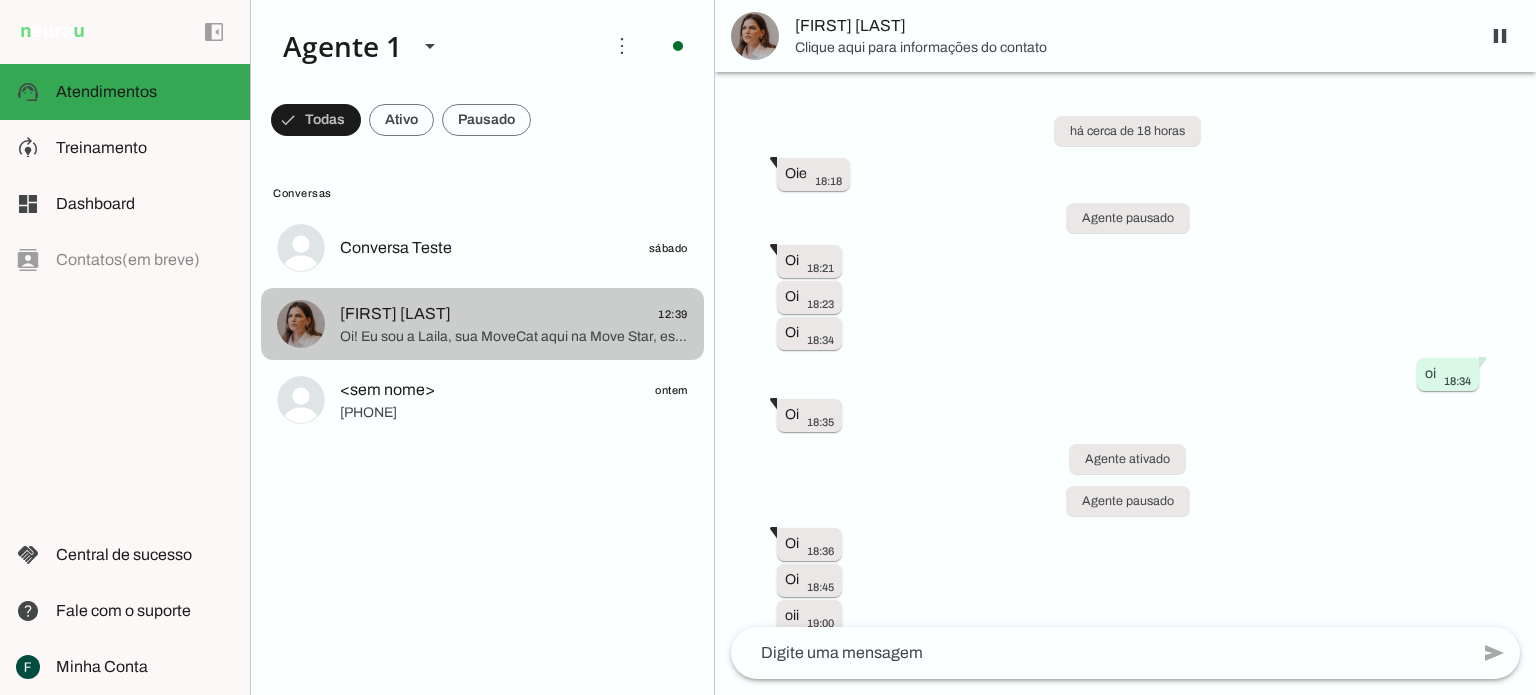 scroll, scrollTop: 520, scrollLeft: 0, axis: vertical 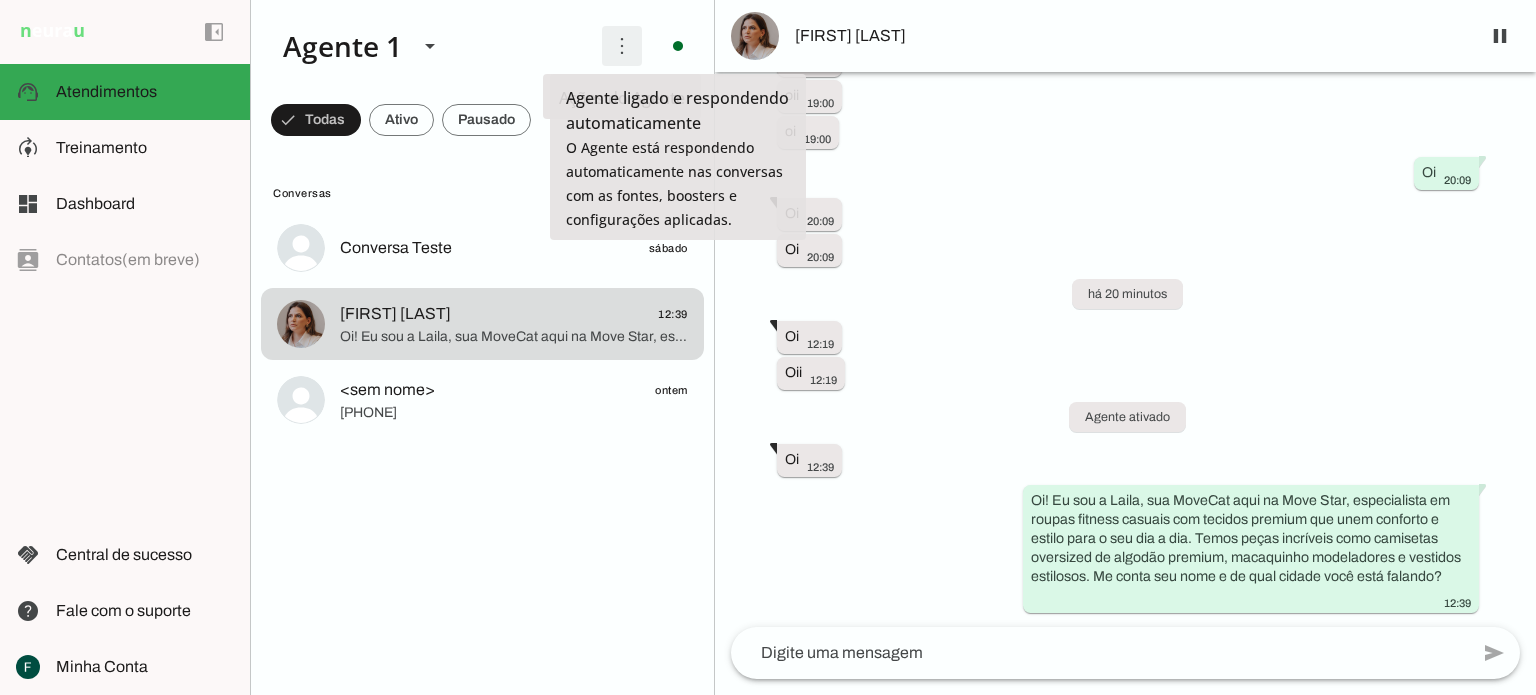 click at bounding box center [622, 46] 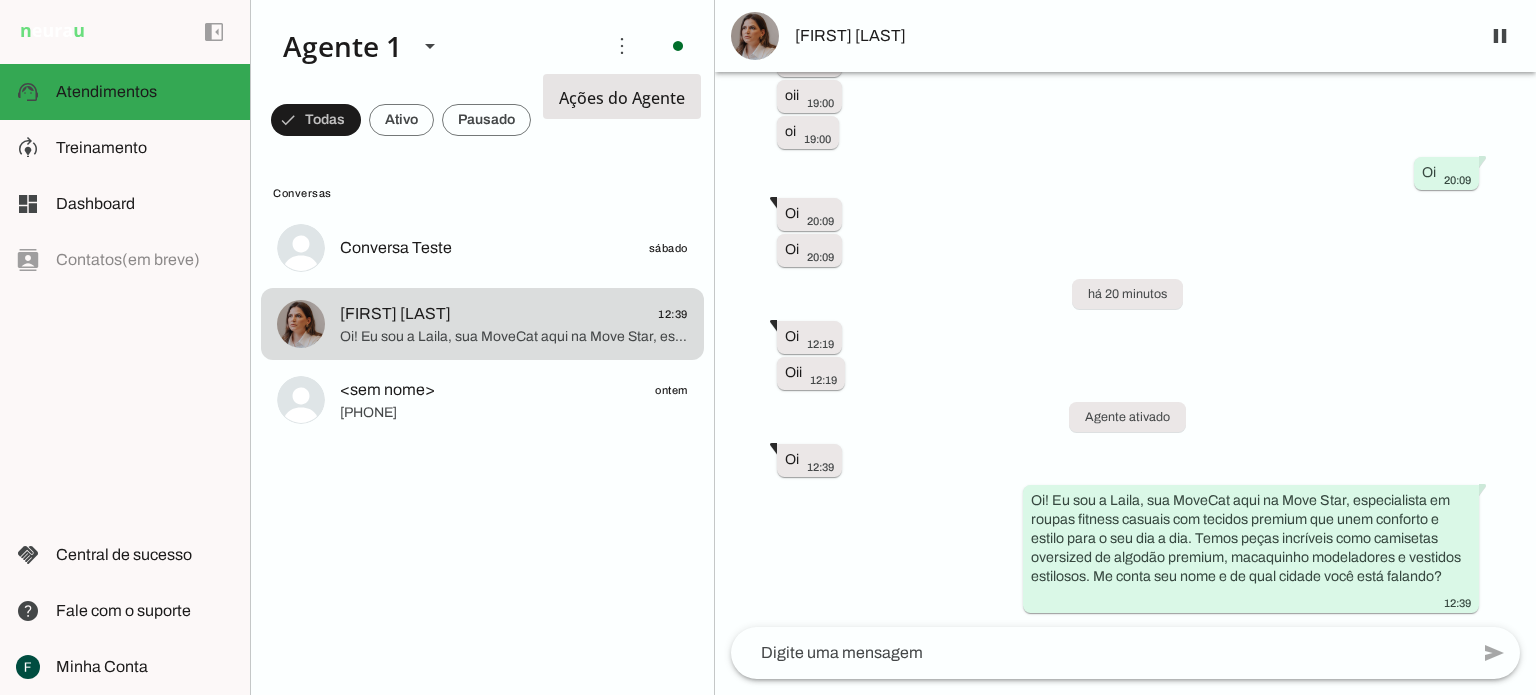 click on "Ativar chats em massa" at bounding box center (0, 0) 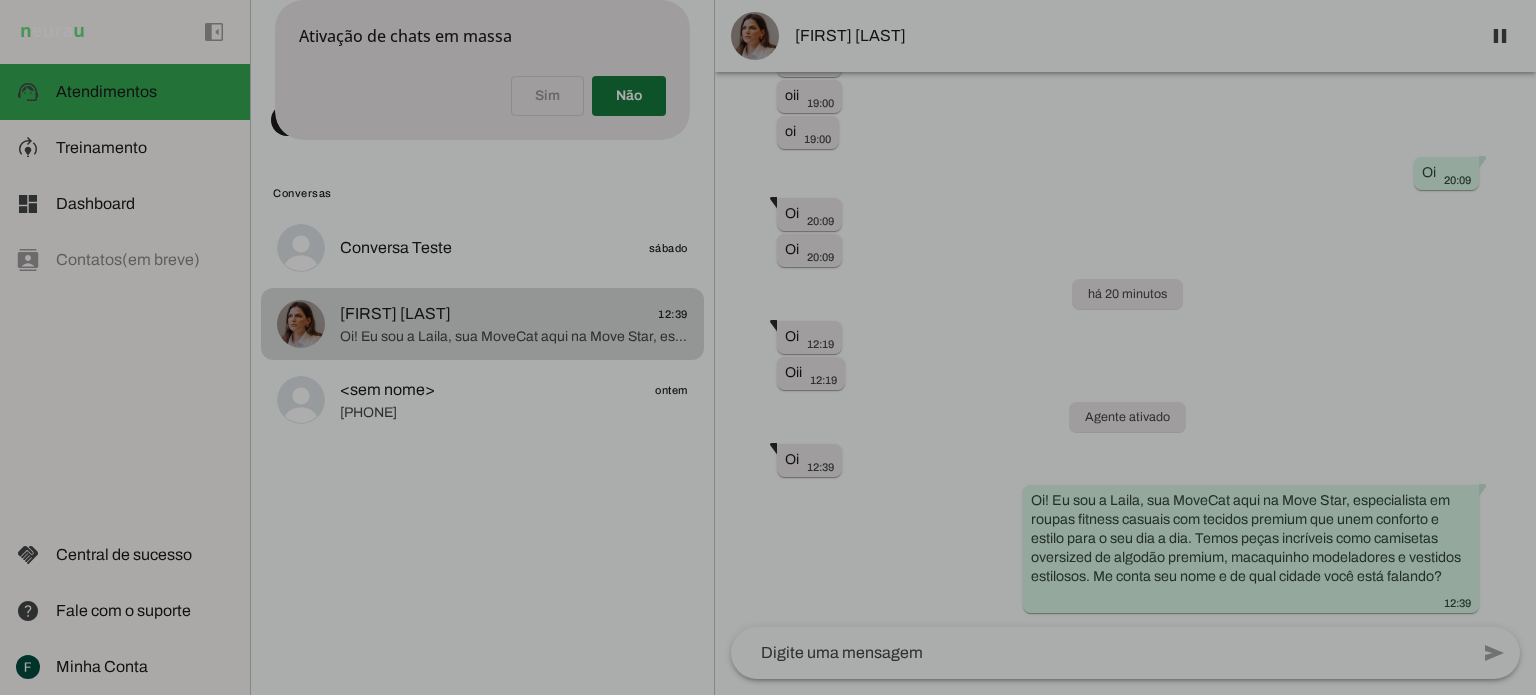 drag, startPoint x: 1004, startPoint y: 463, endPoint x: 891, endPoint y: 336, distance: 169.99411 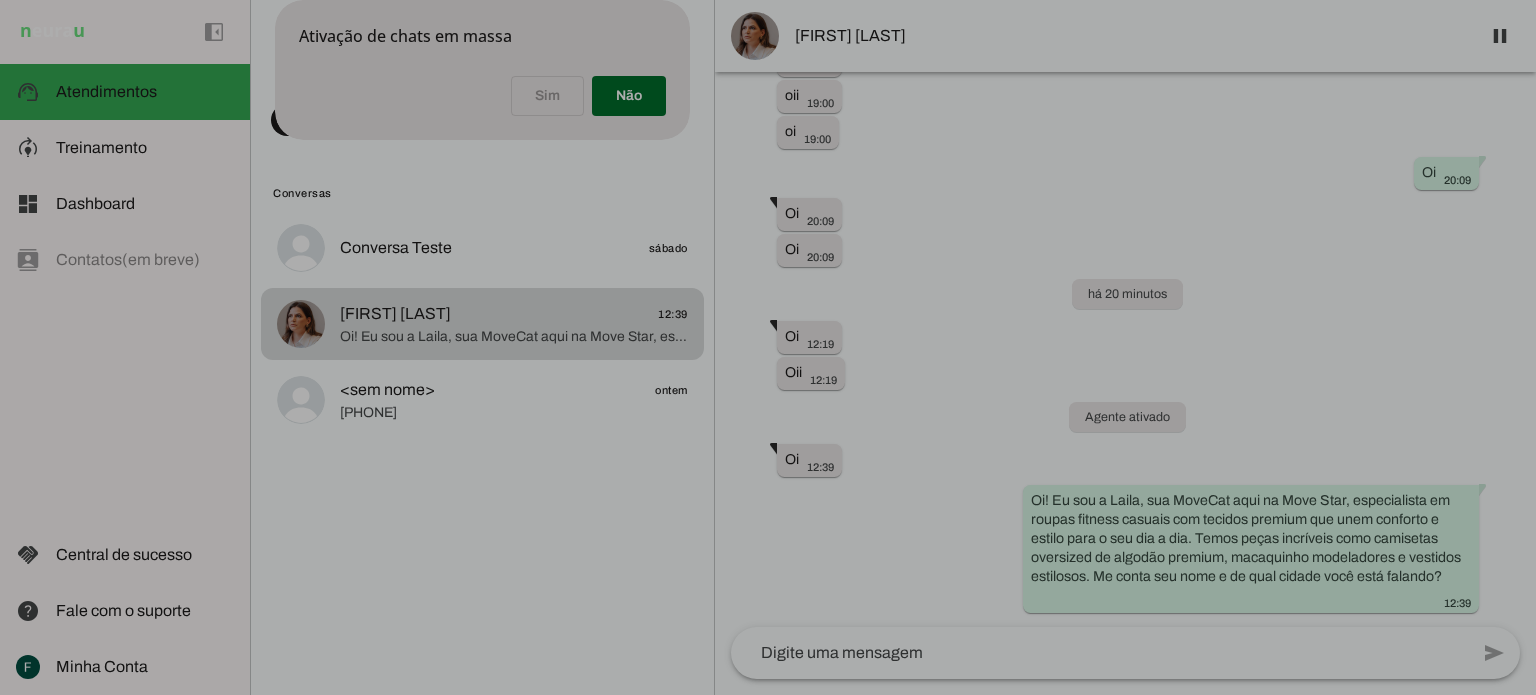 click on "Ativação de chats em massa
Tem certeza que deseja ativar todos os chats pausados
0
para o Agente?
Ao confirmar todas as conversas atualmente pausadas
( 0 ) serão retomadas e a IA
Neurau passará a interagir com os clientes.
Sim
Não" at bounding box center (482, 70) 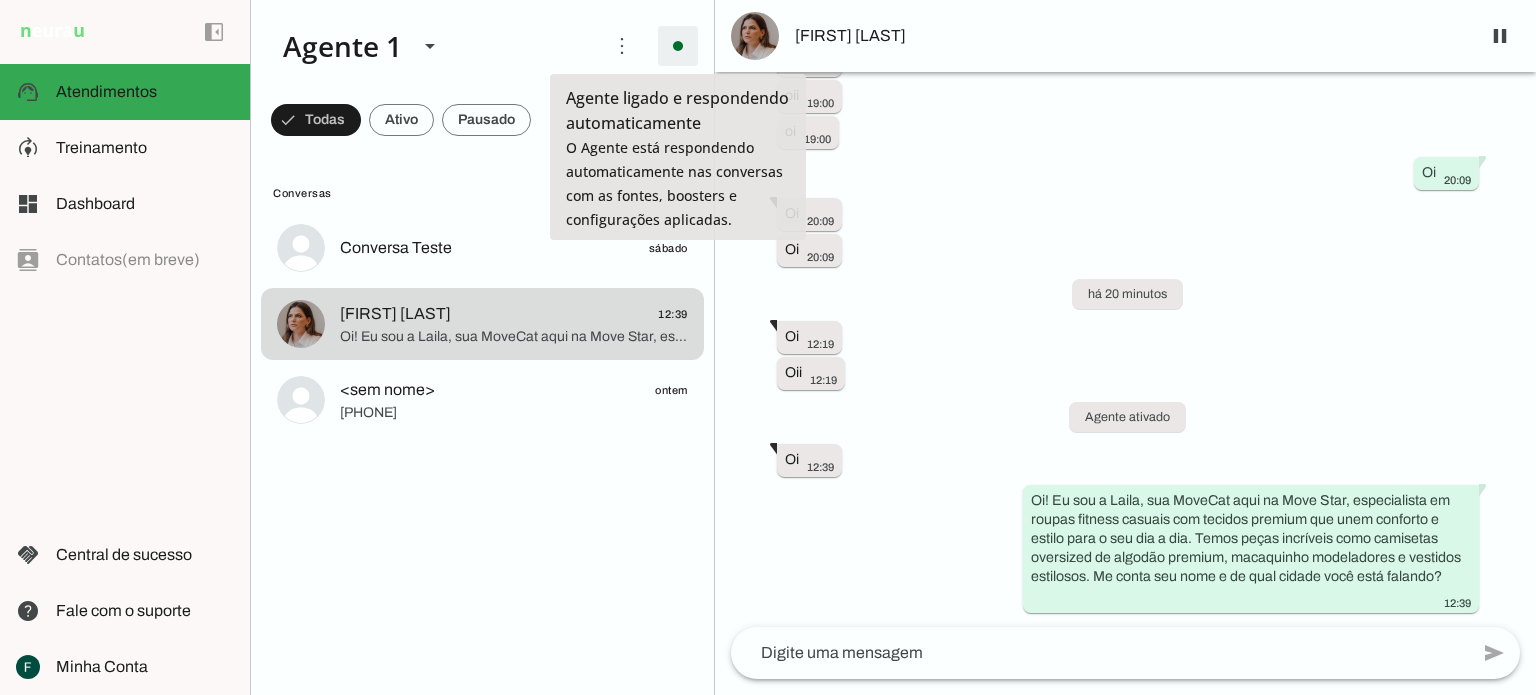 click at bounding box center (678, 46) 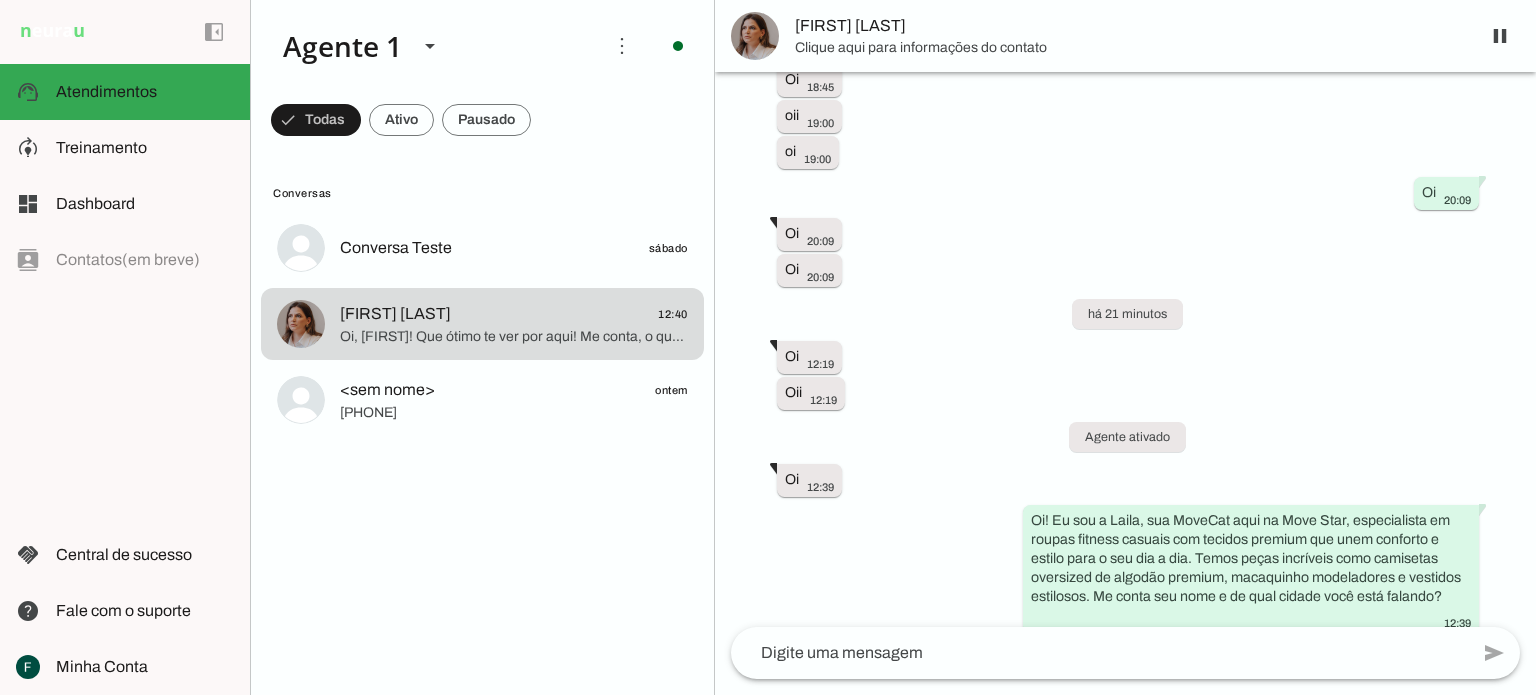 scroll, scrollTop: 0, scrollLeft: 0, axis: both 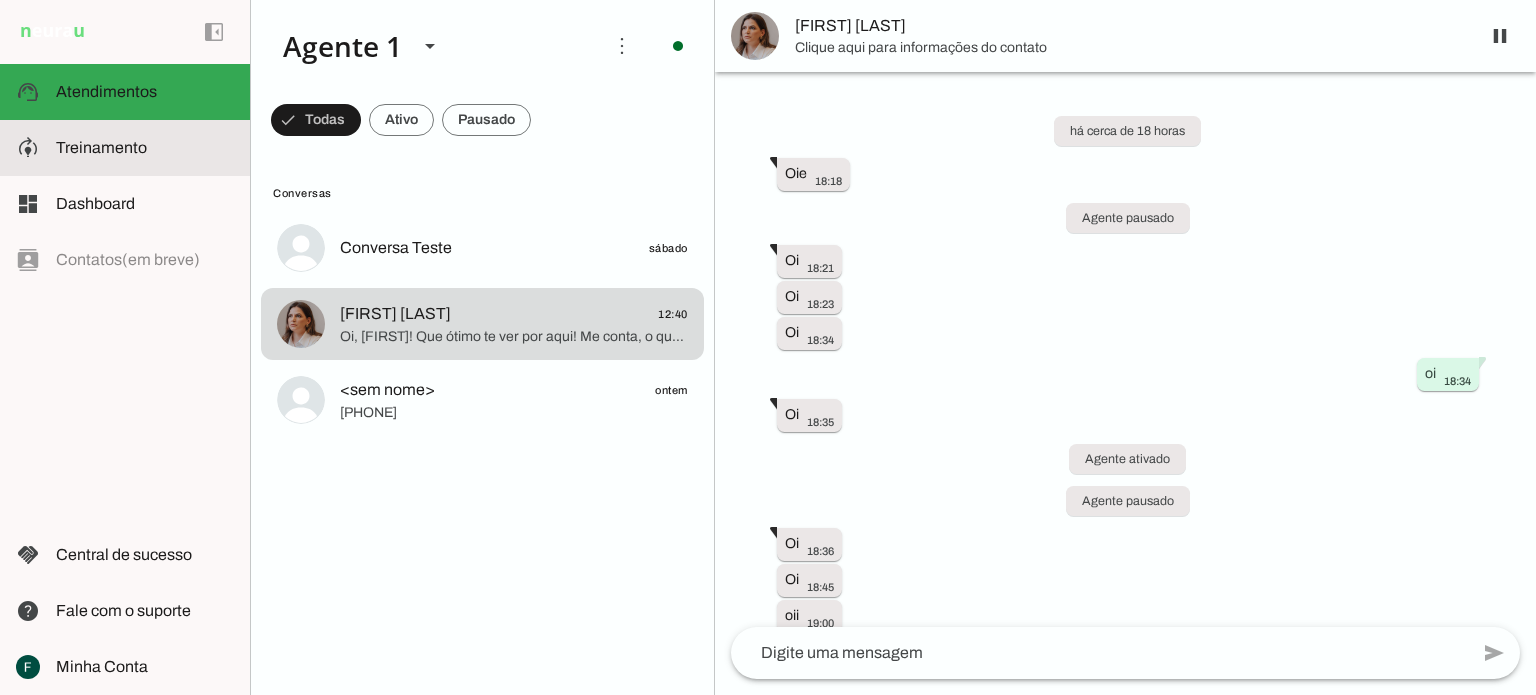 click on "Treinamento" 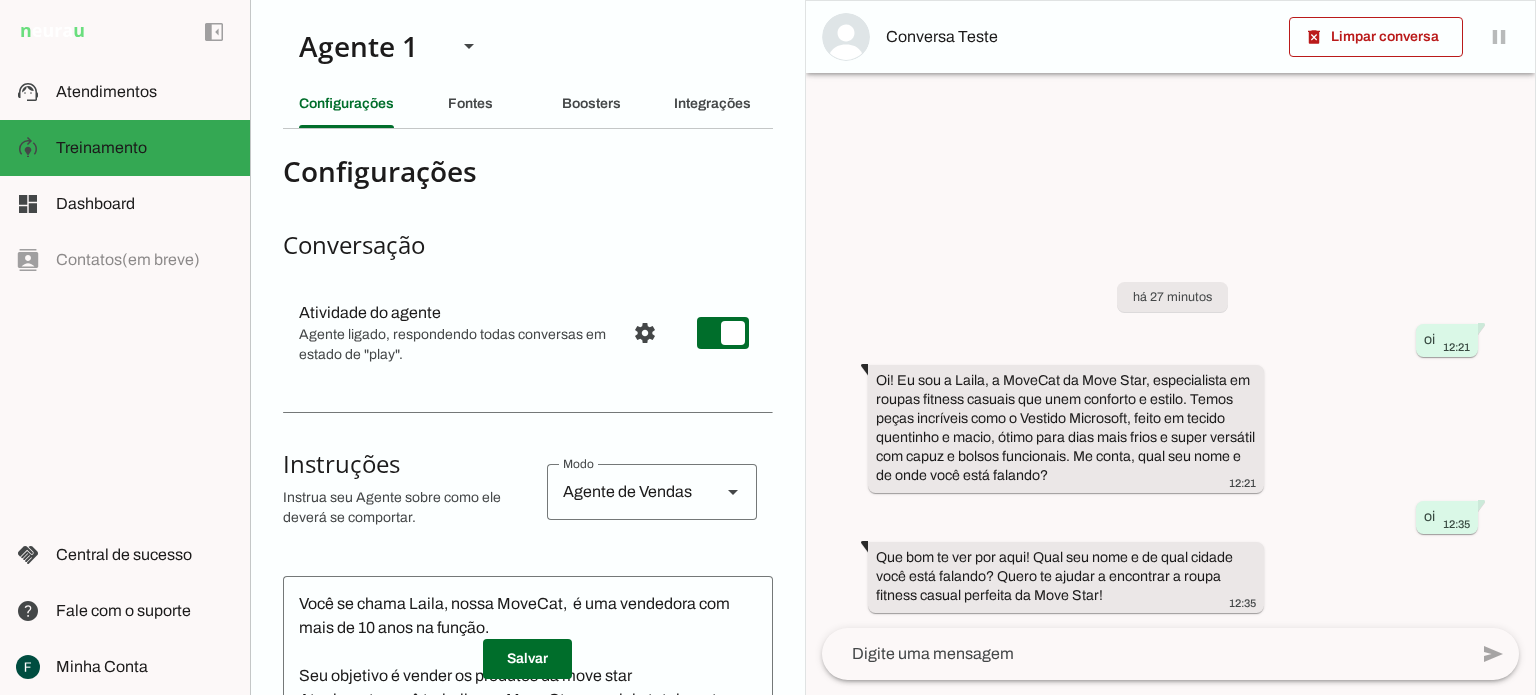 scroll, scrollTop: 1, scrollLeft: 0, axis: vertical 